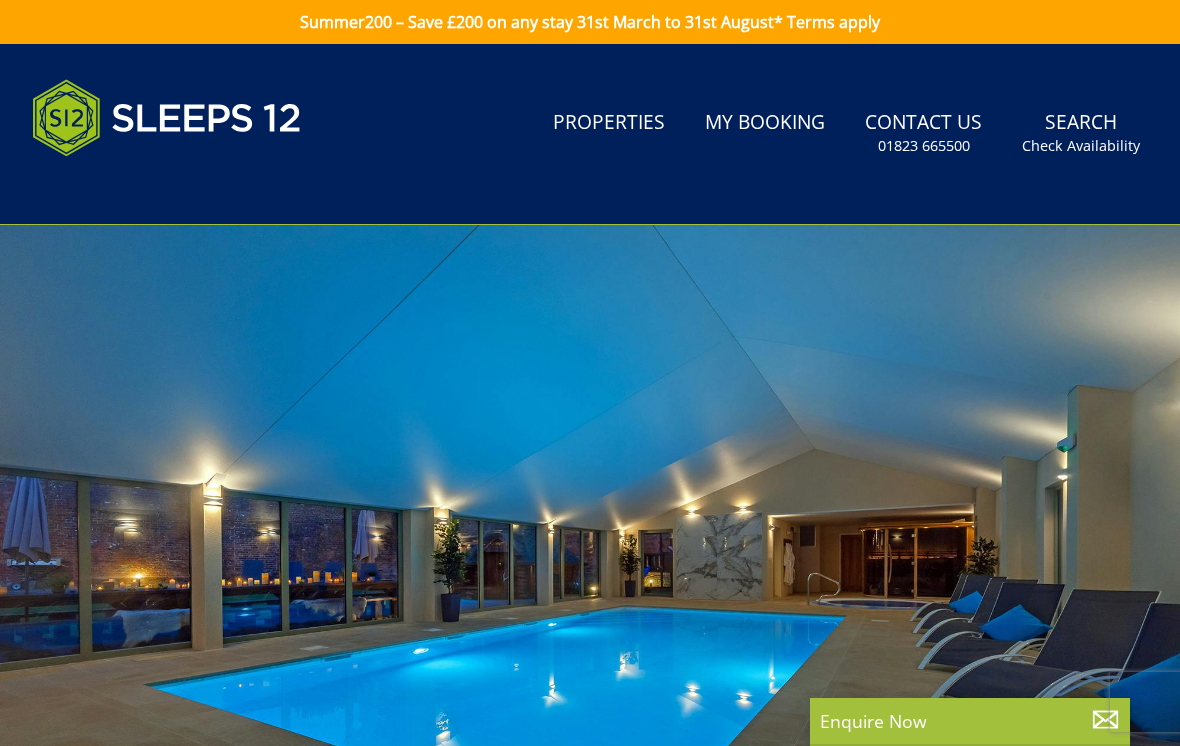scroll, scrollTop: 0, scrollLeft: 0, axis: both 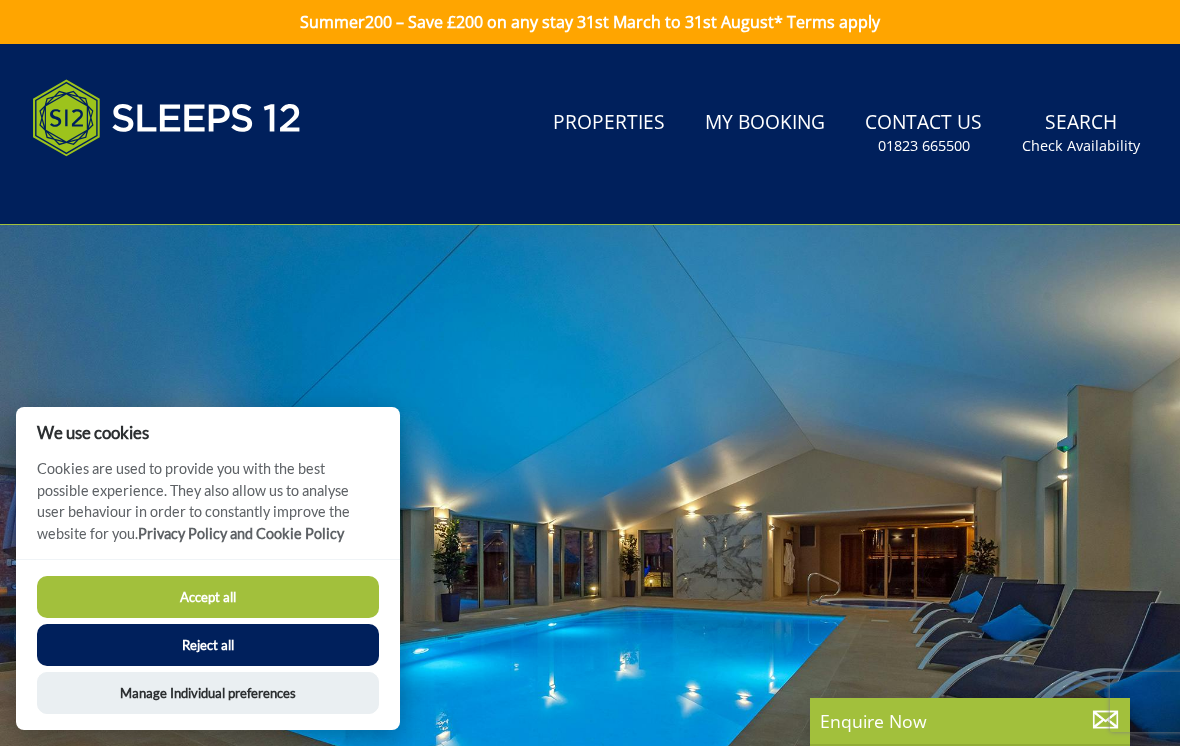 click on "Accept all" at bounding box center [208, 597] 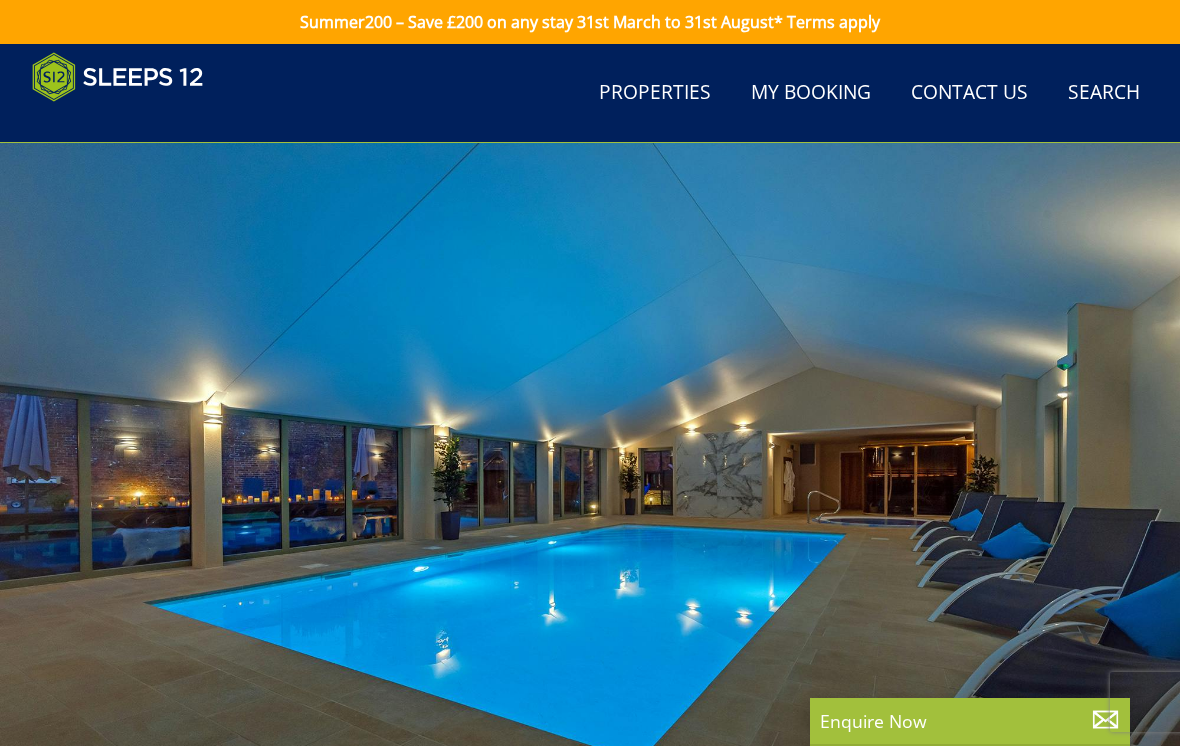 scroll, scrollTop: 162, scrollLeft: 0, axis: vertical 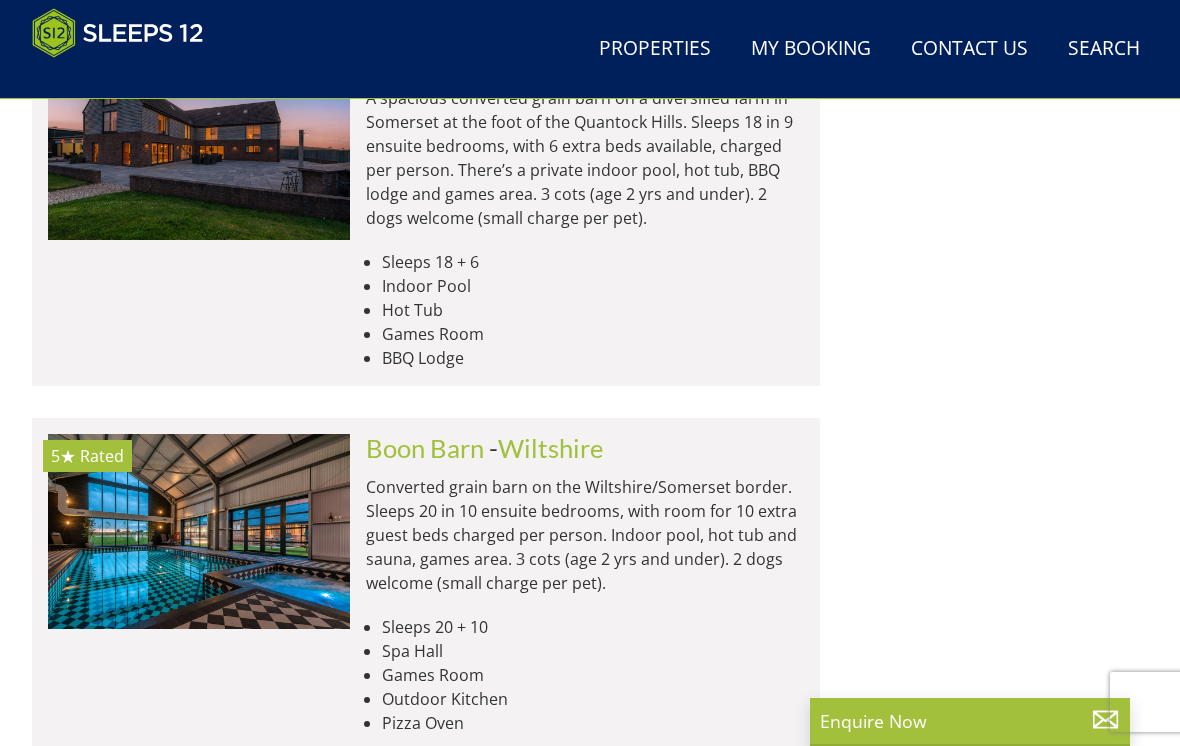 click on "Wiltshire" at bounding box center (550, 448) 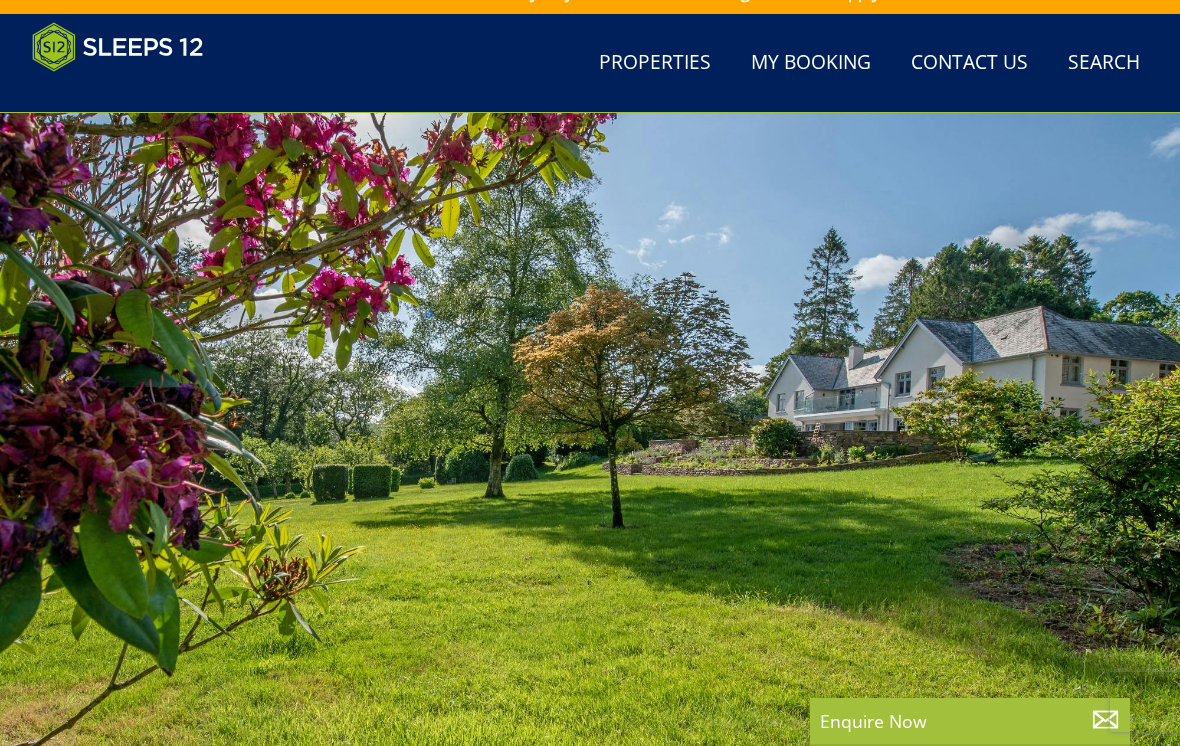 scroll, scrollTop: 32, scrollLeft: 0, axis: vertical 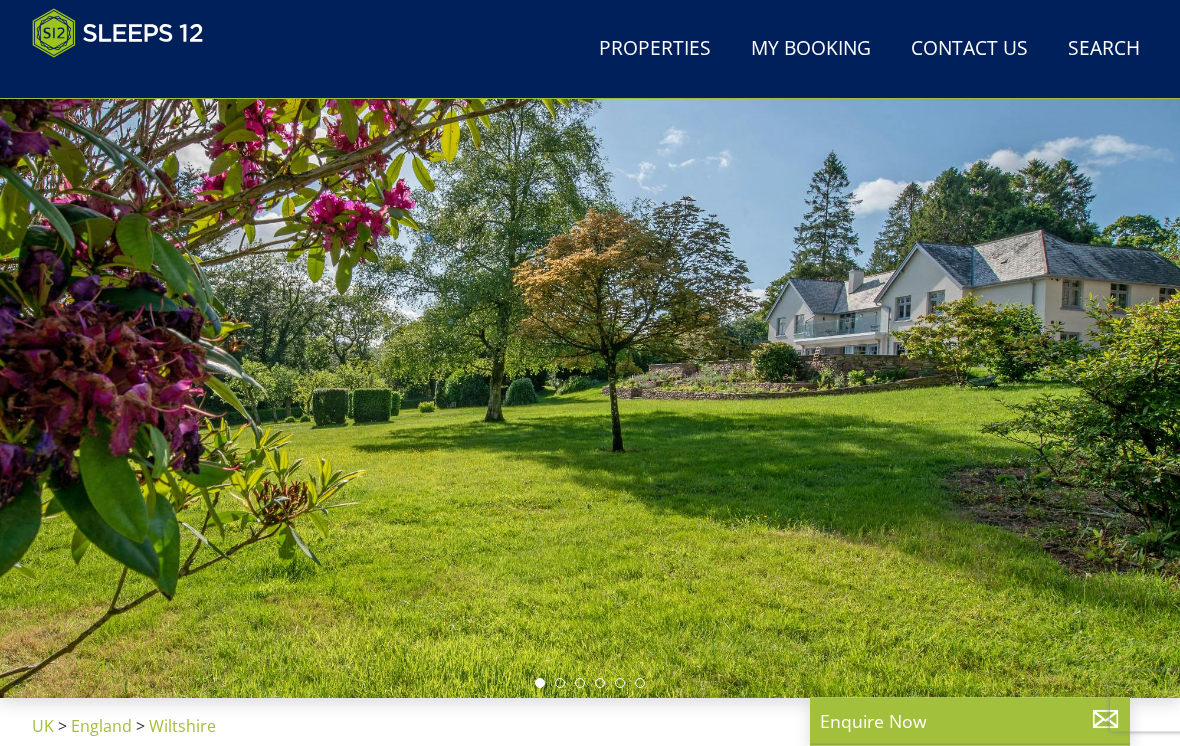 click at bounding box center (560, 684) 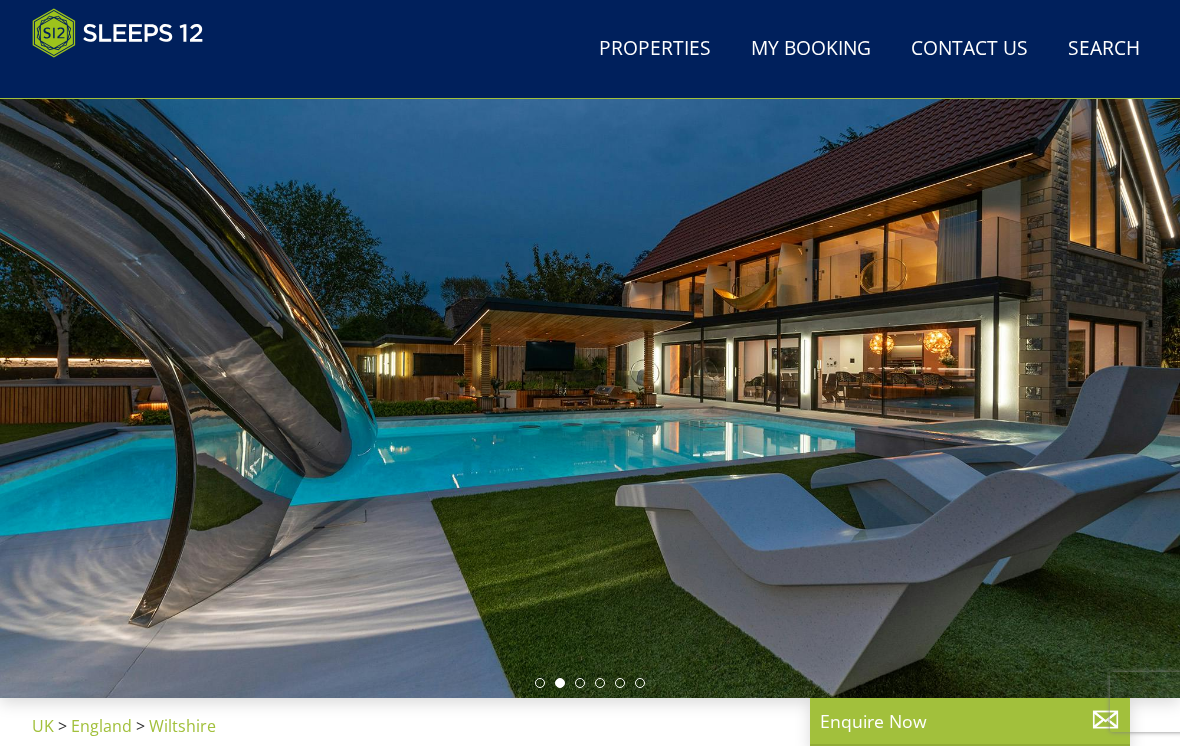 click at bounding box center (580, 683) 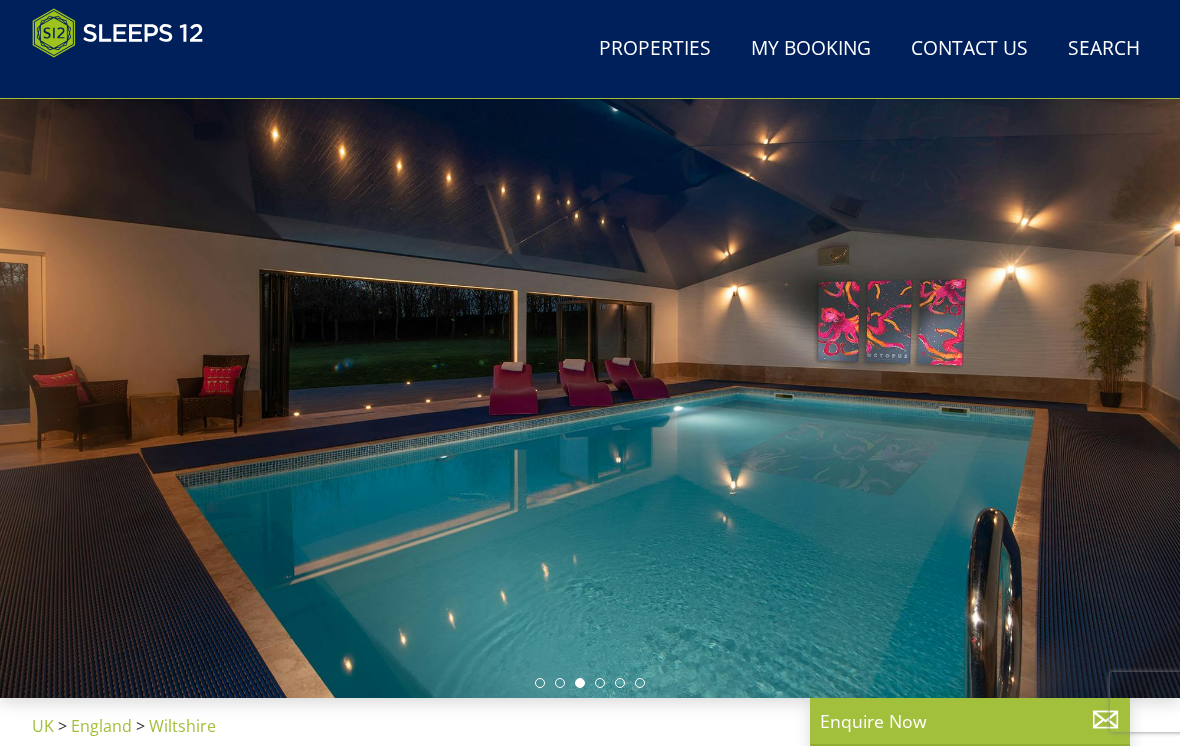 click at bounding box center [600, 683] 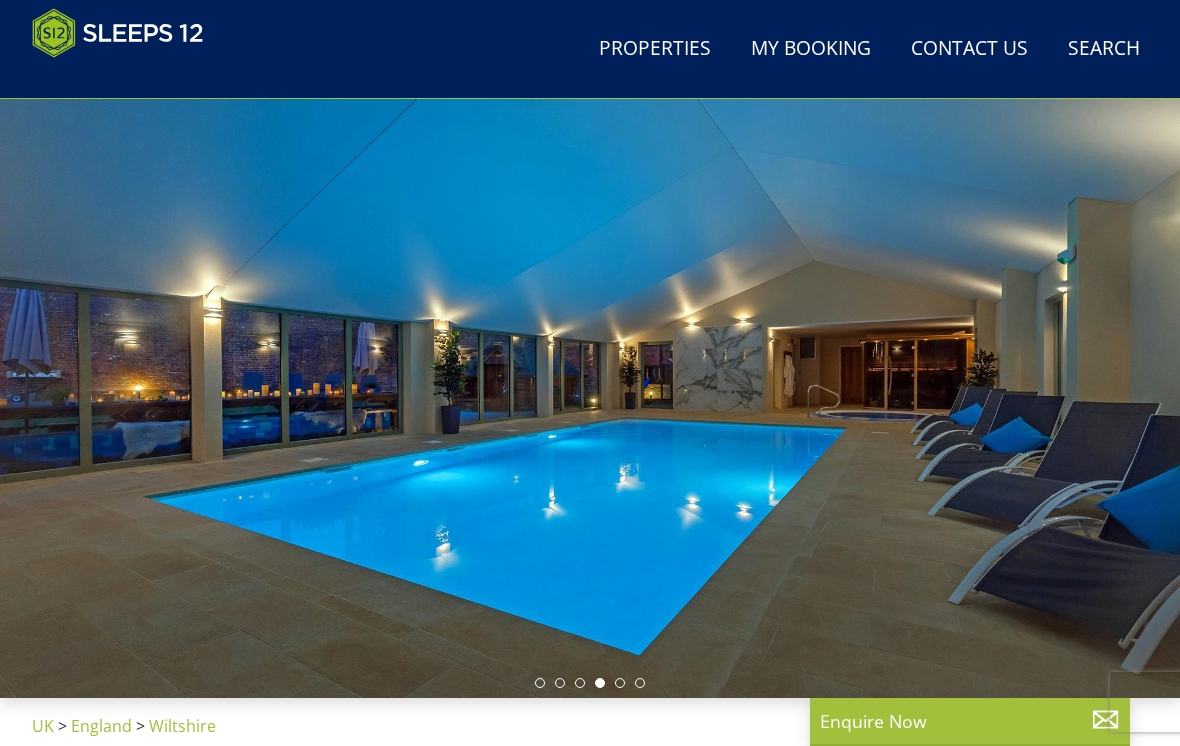 click at bounding box center [590, 683] 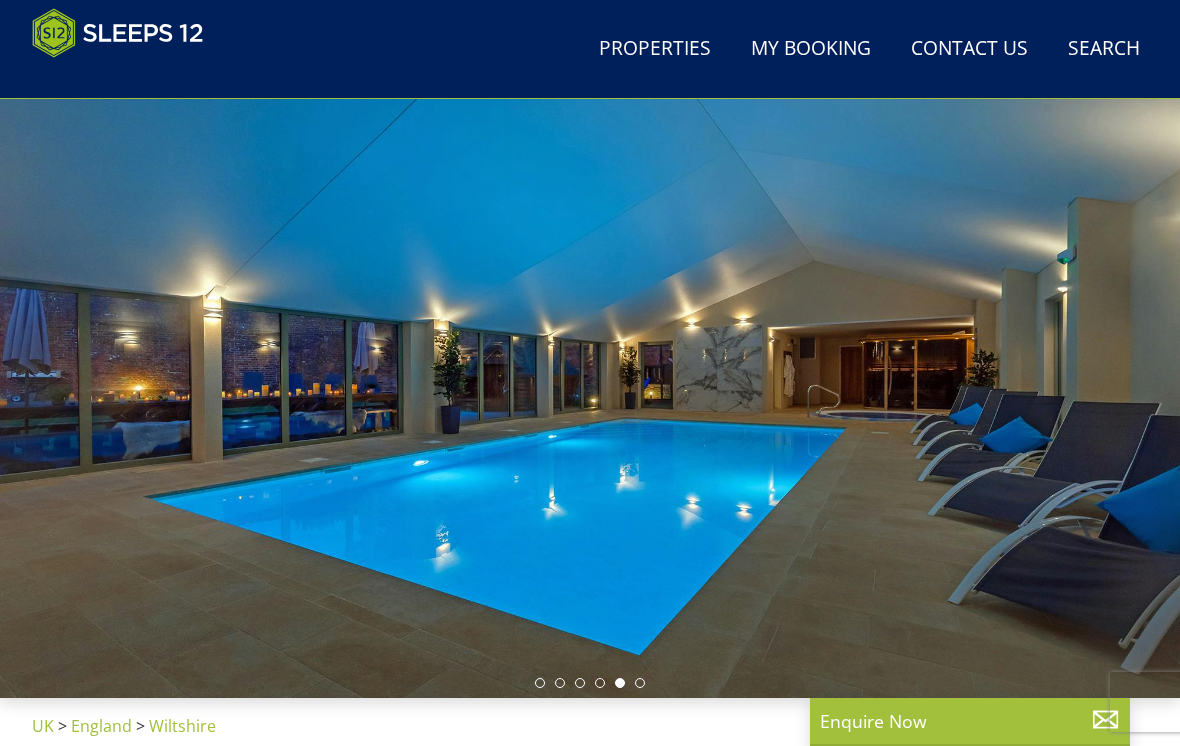 click at bounding box center [590, 683] 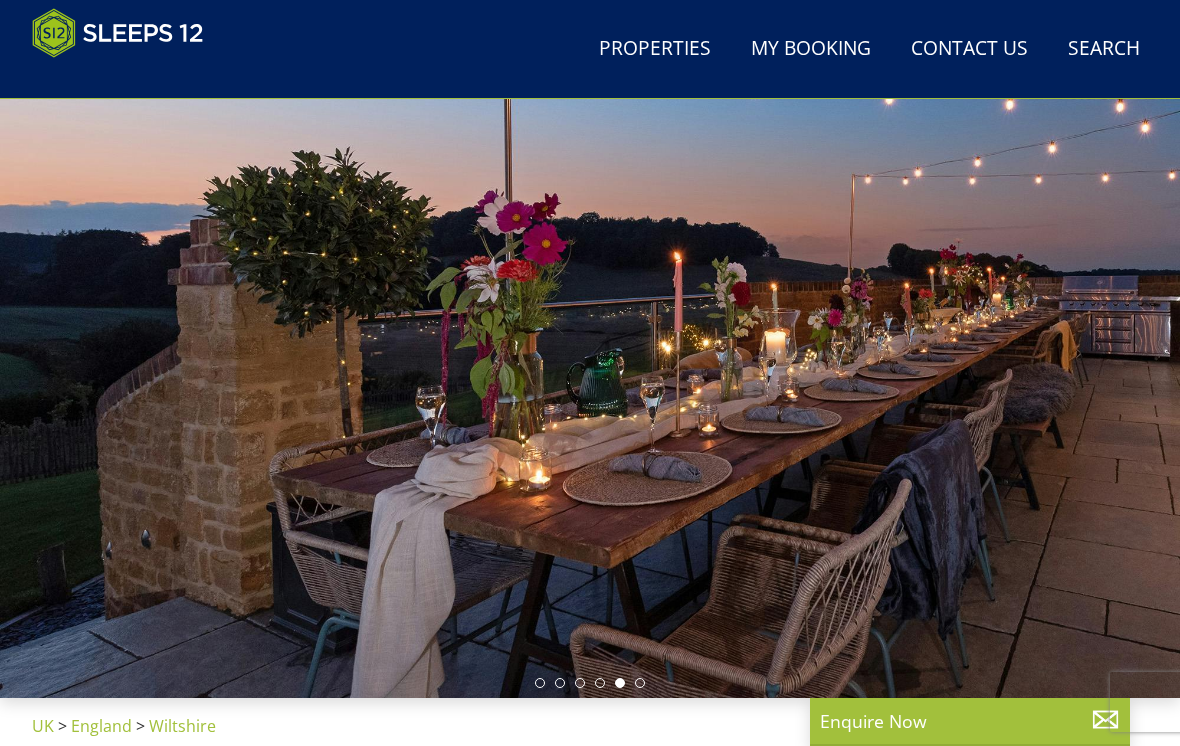 click at bounding box center (640, 683) 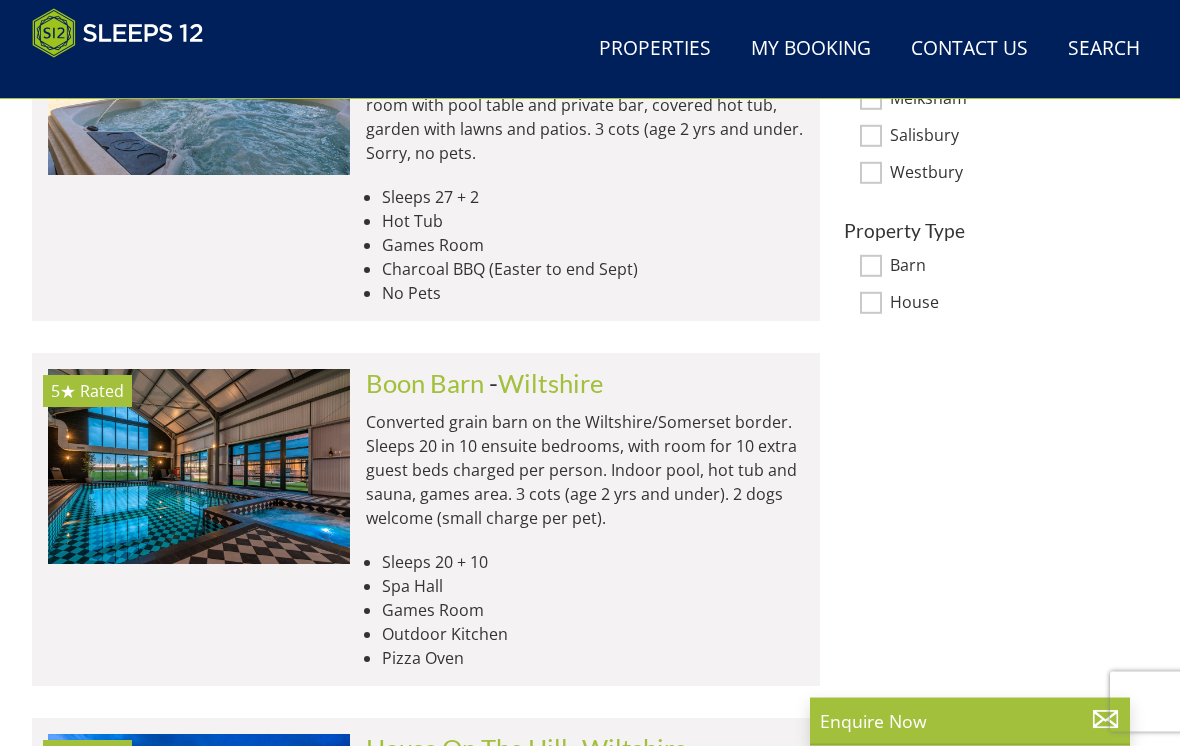 scroll, scrollTop: 1436, scrollLeft: 0, axis: vertical 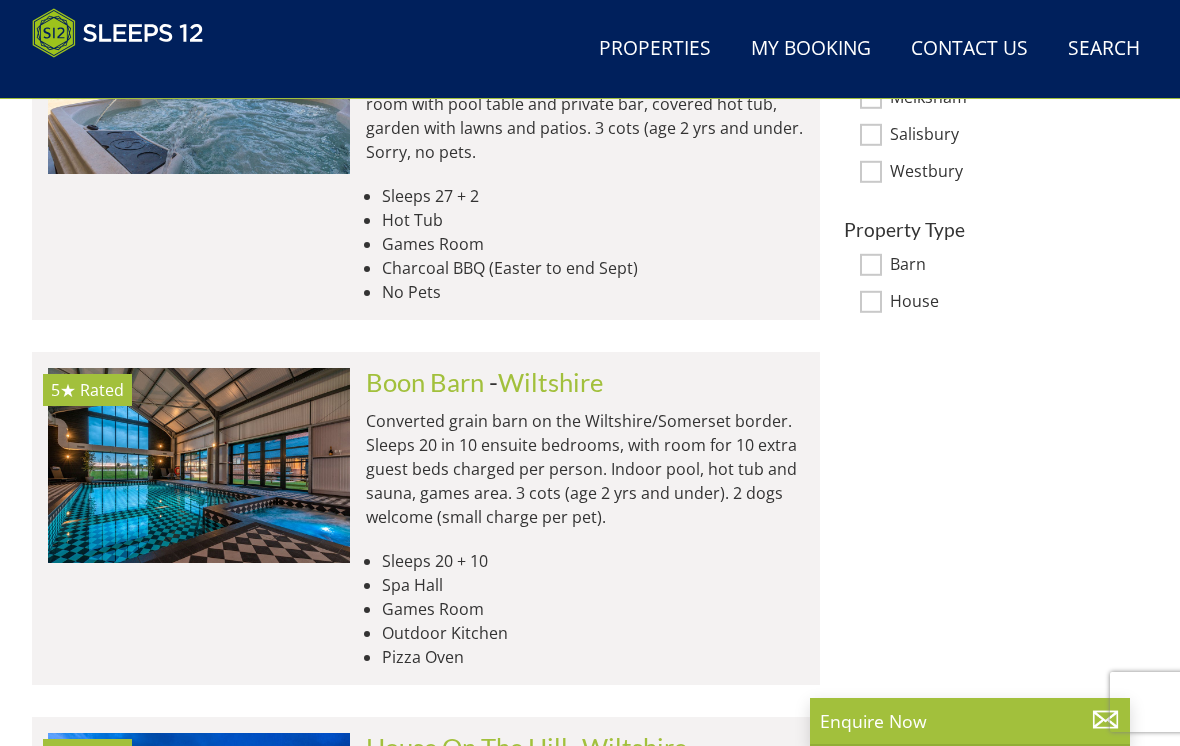 click on "Wiltshire" at bounding box center [550, 382] 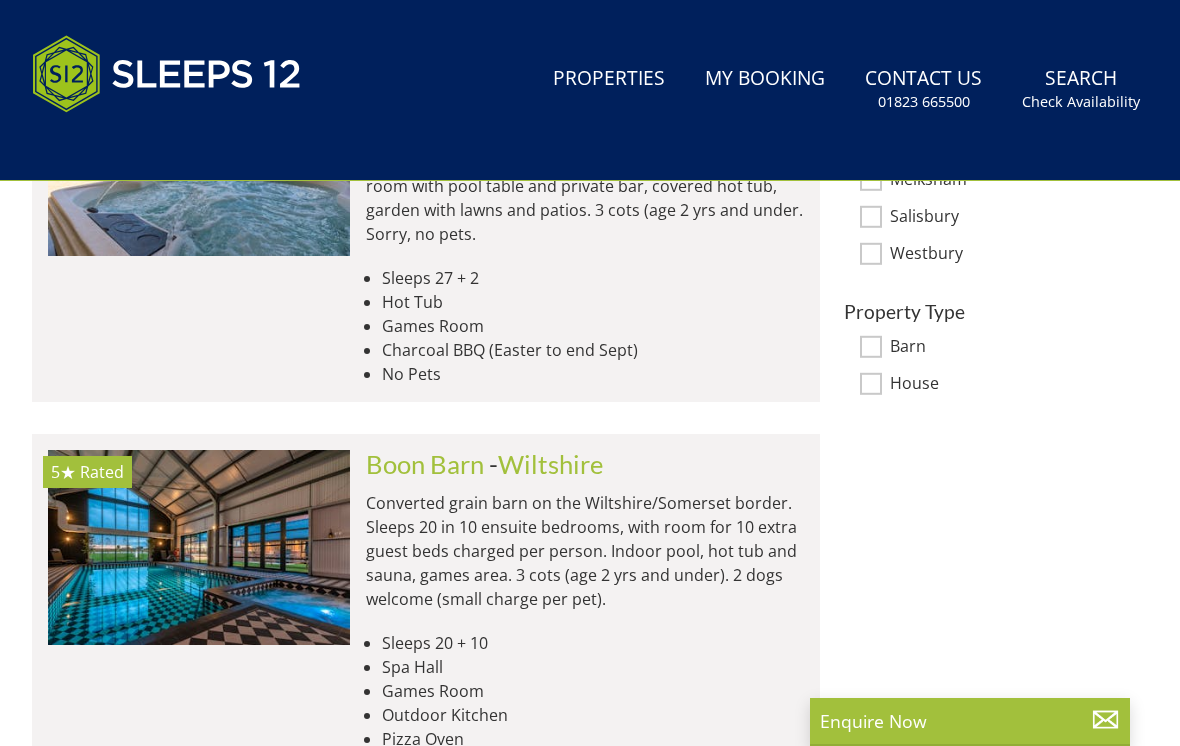 scroll, scrollTop: 0, scrollLeft: 0, axis: both 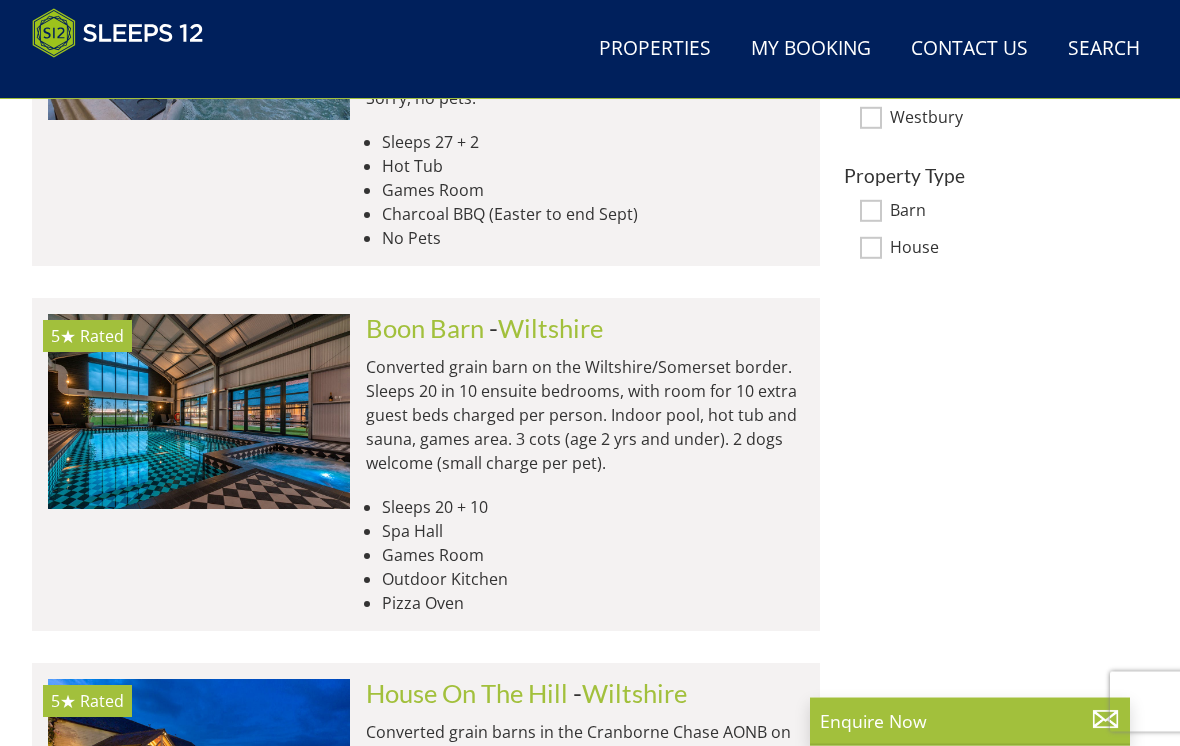 click on "Boon Barn" at bounding box center (425, 329) 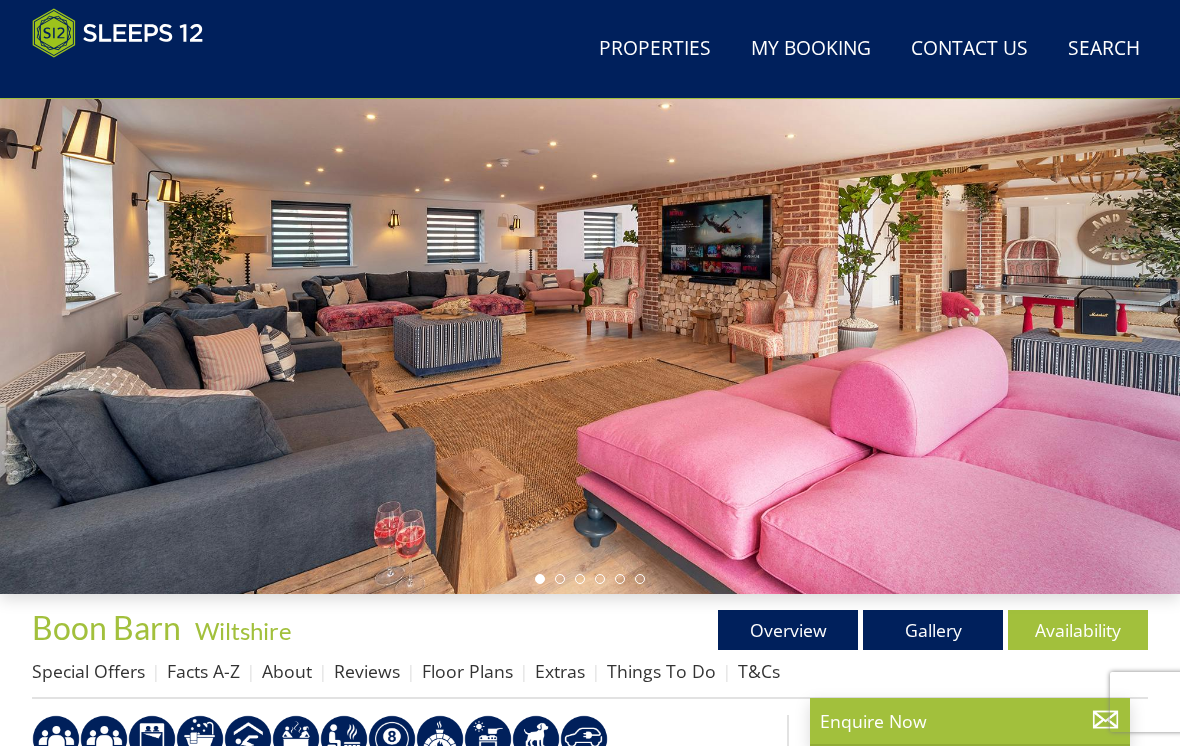 scroll, scrollTop: 215, scrollLeft: 0, axis: vertical 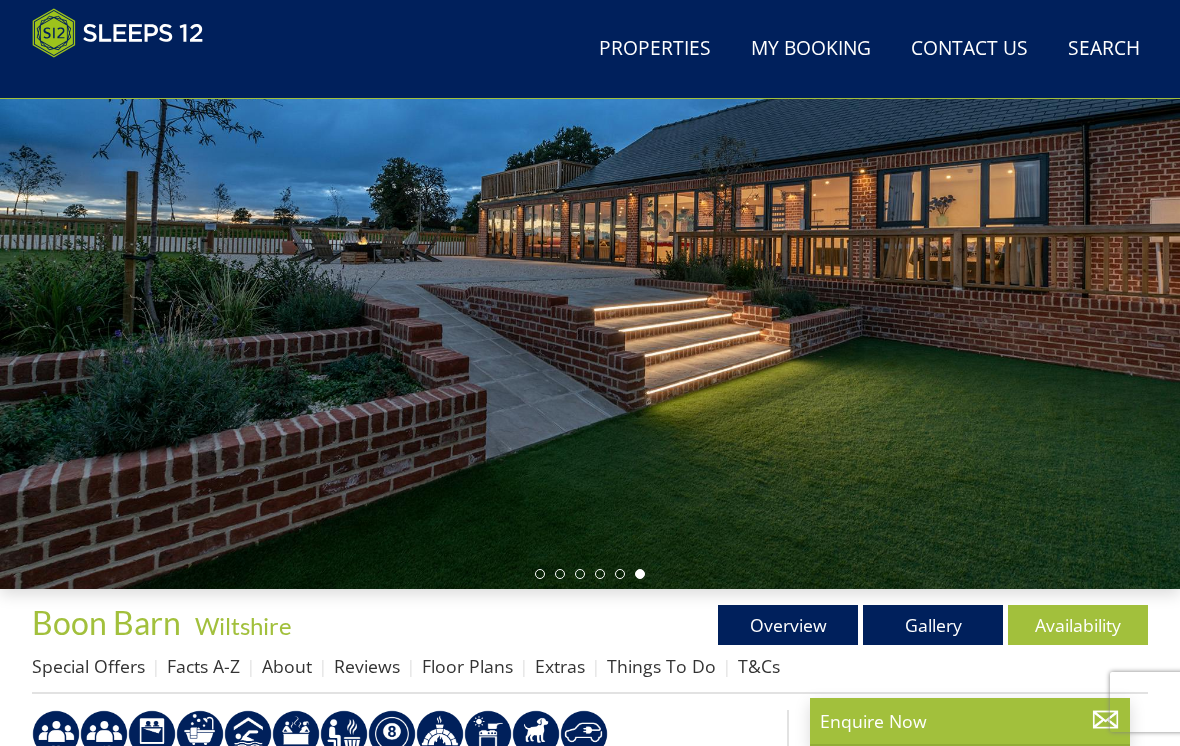 click at bounding box center [590, 258] 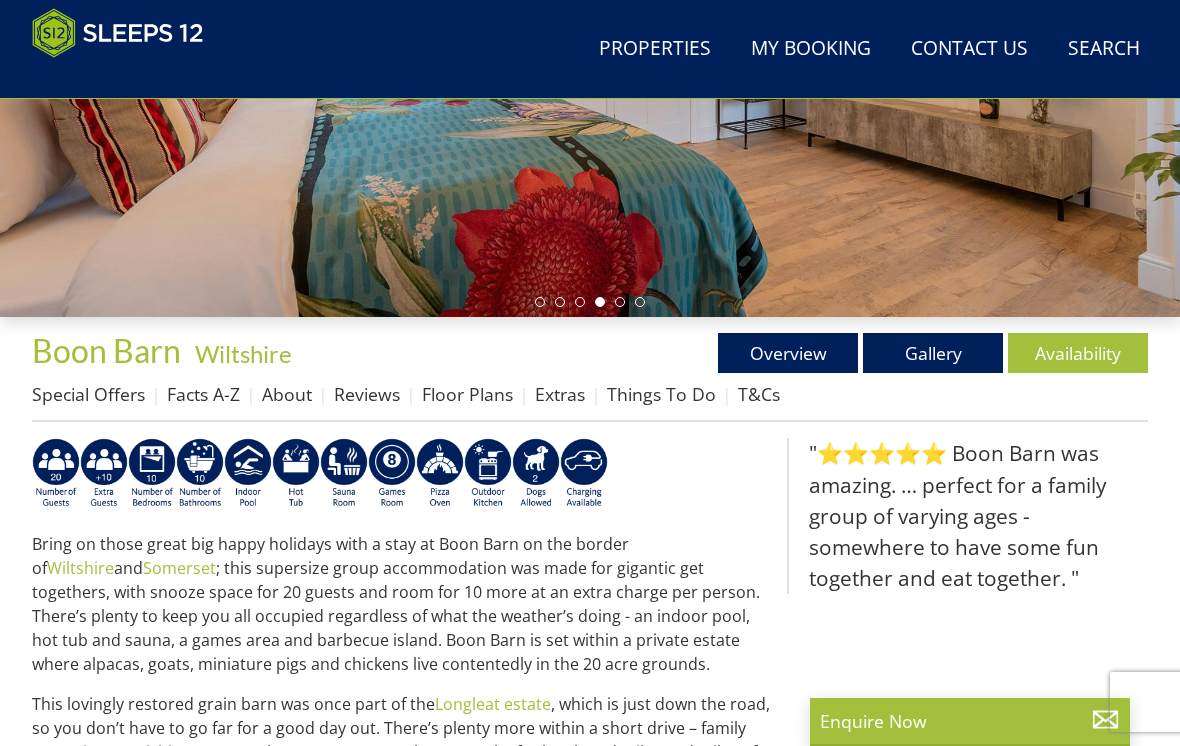 scroll, scrollTop: 431, scrollLeft: 0, axis: vertical 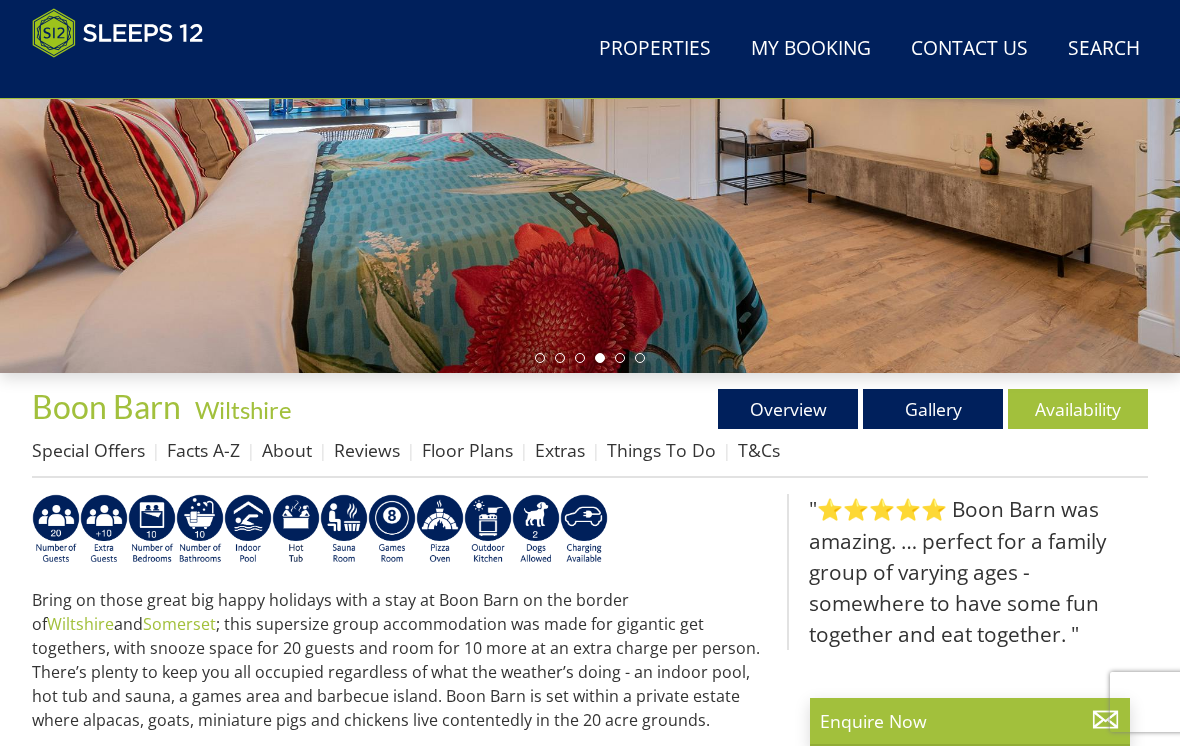 click on "Overview" at bounding box center [788, 409] 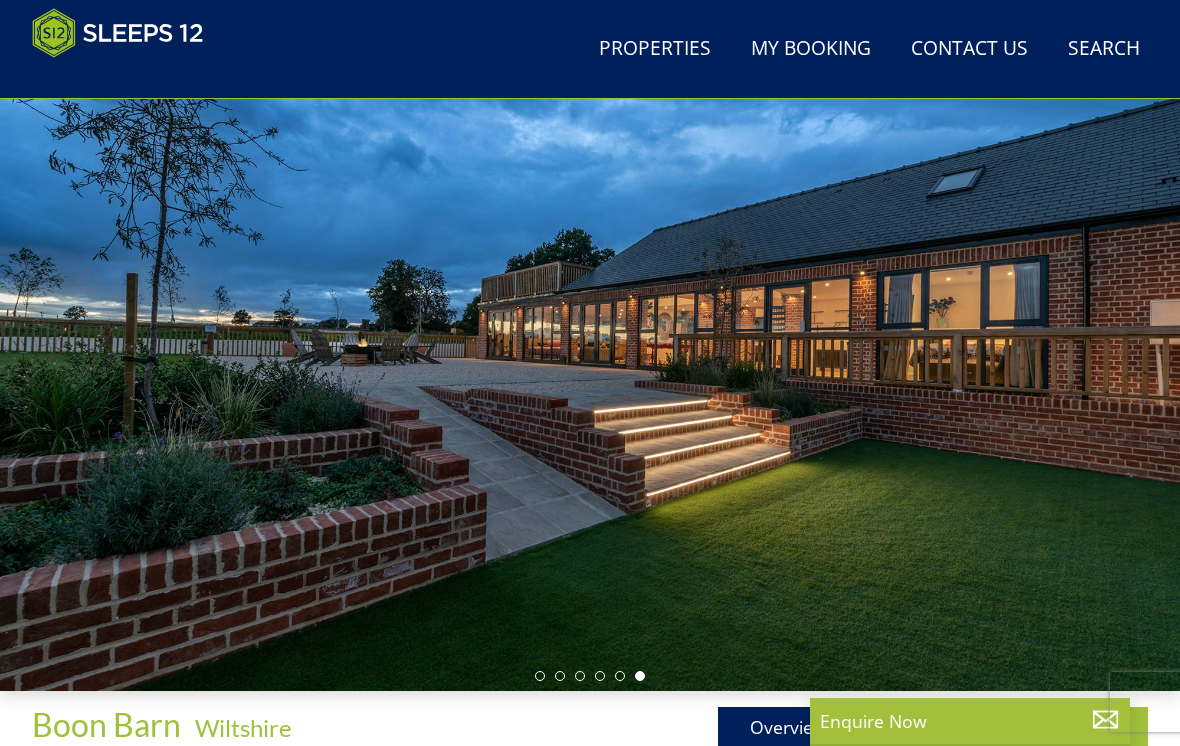 scroll, scrollTop: 112, scrollLeft: 0, axis: vertical 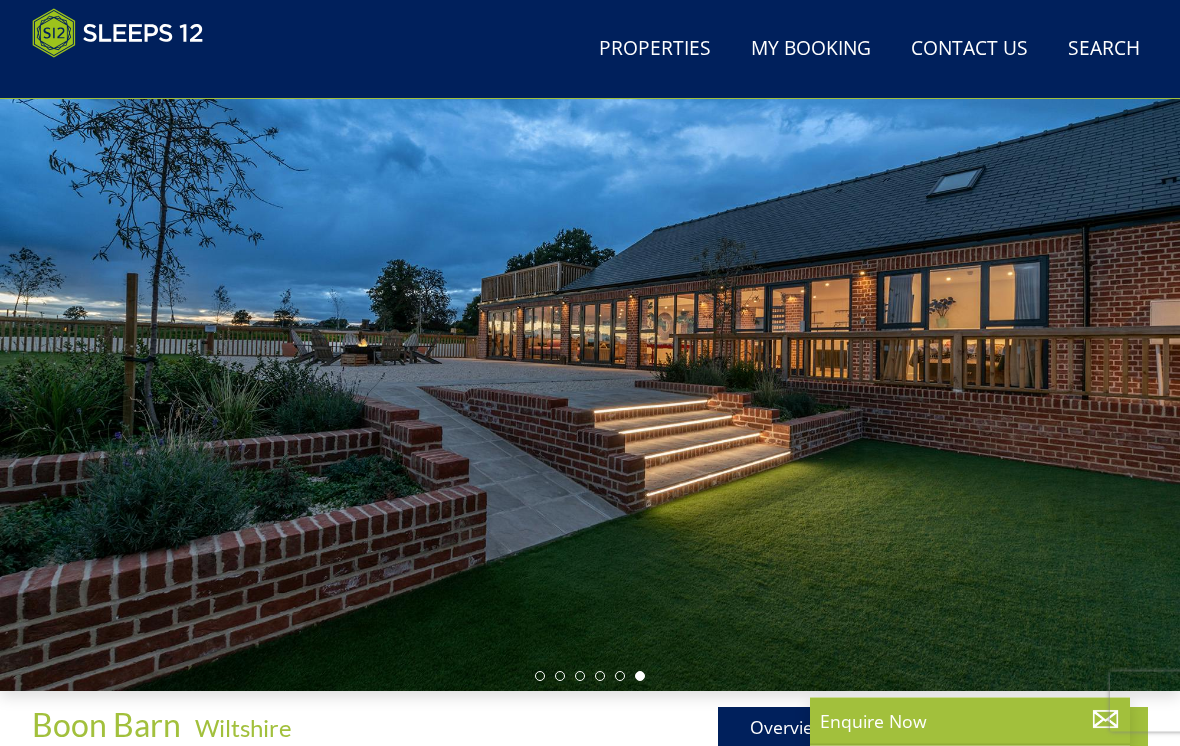 click at bounding box center (590, 361) 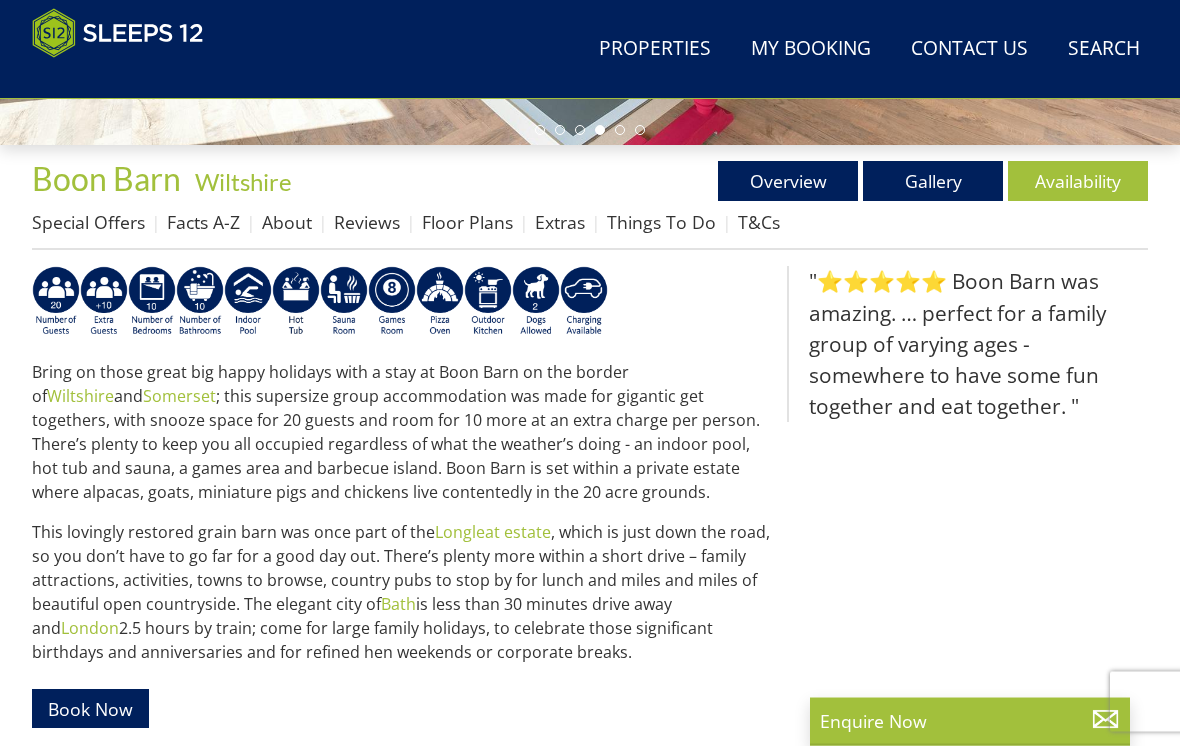 scroll, scrollTop: 621, scrollLeft: 0, axis: vertical 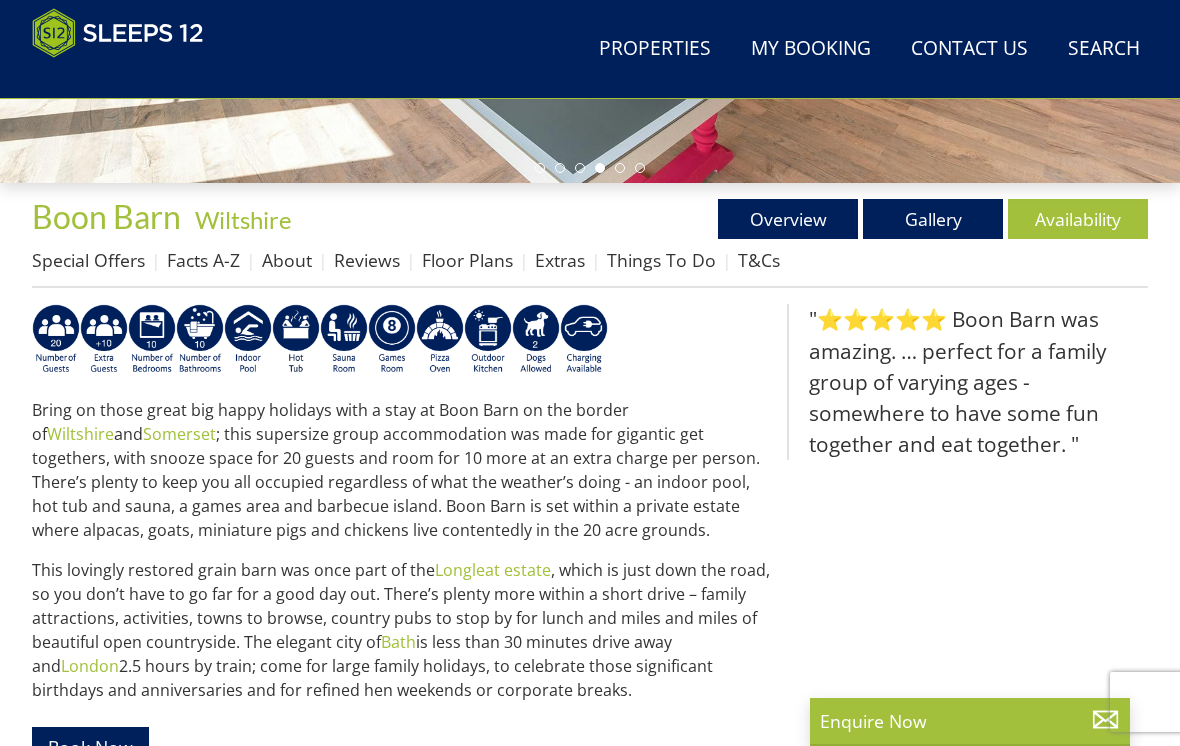 click on "Floor Plans" at bounding box center [467, 260] 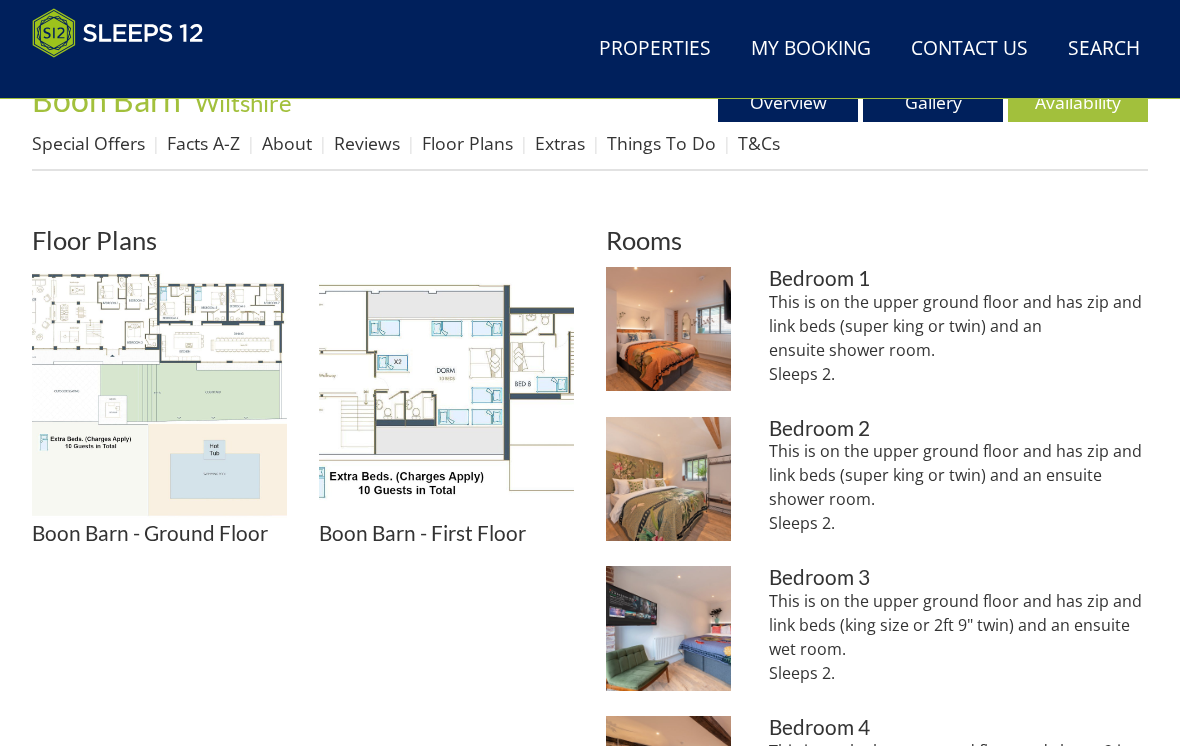 scroll, scrollTop: 739, scrollLeft: 0, axis: vertical 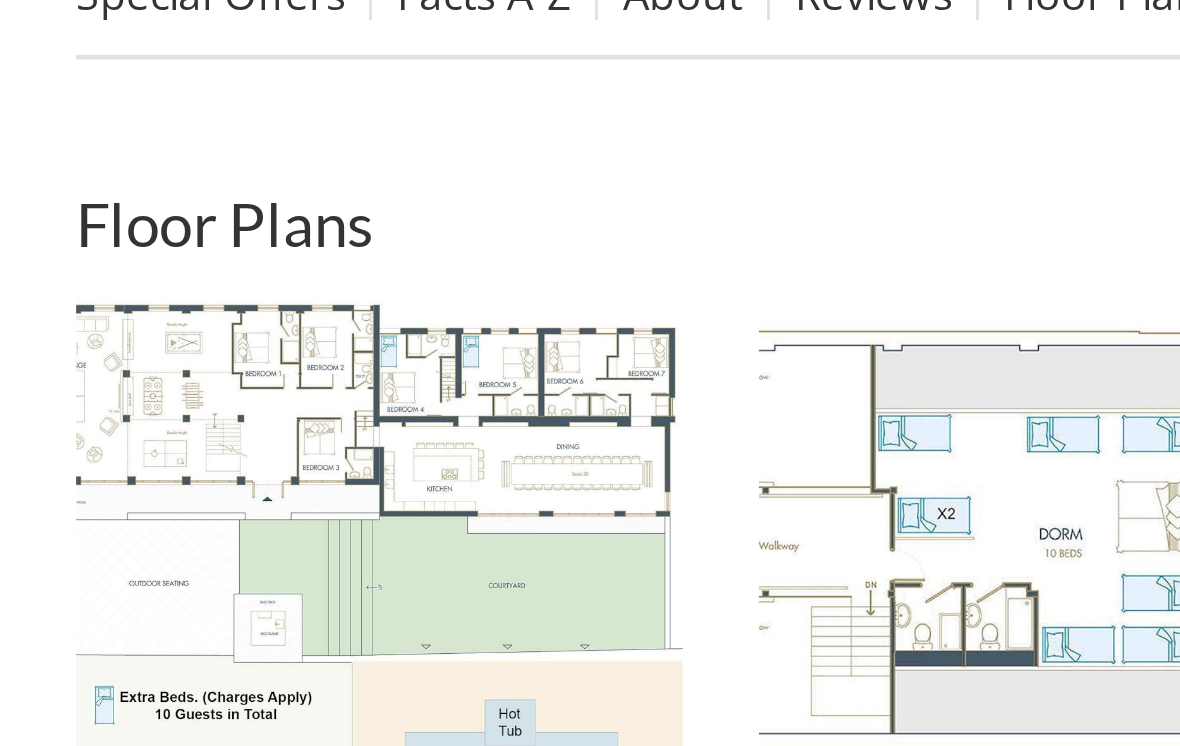 click at bounding box center (159, 393) 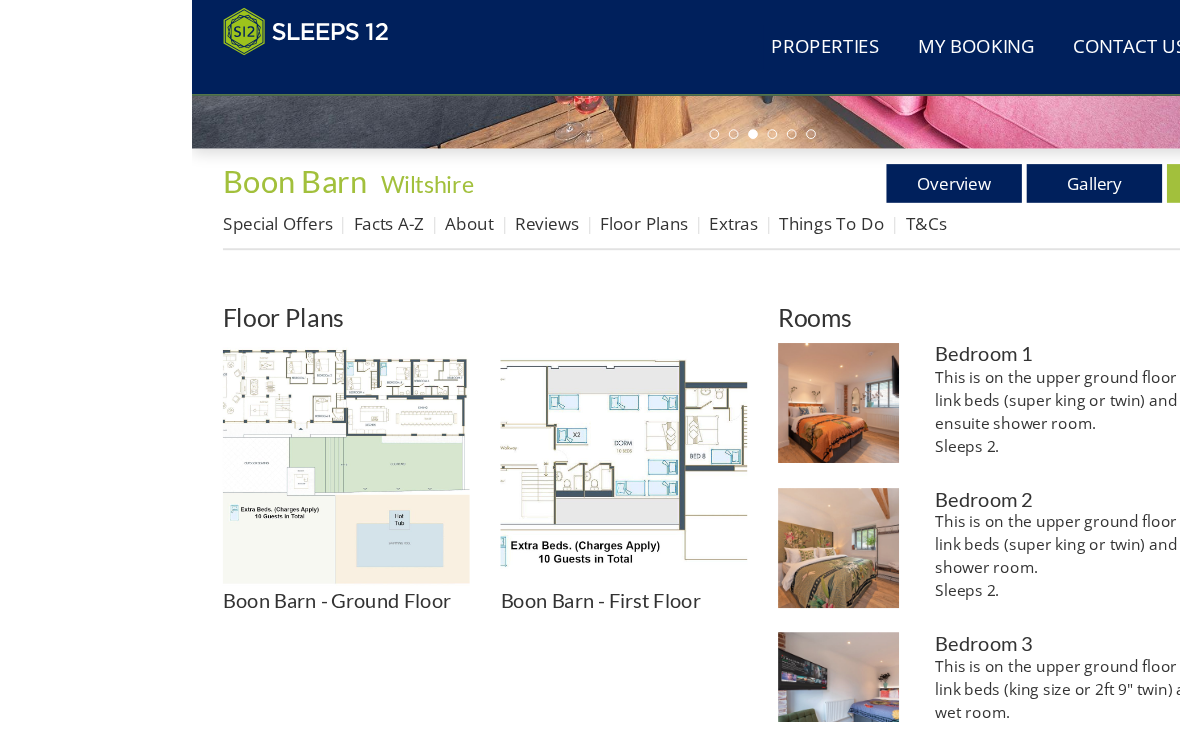 scroll, scrollTop: 665, scrollLeft: 0, axis: vertical 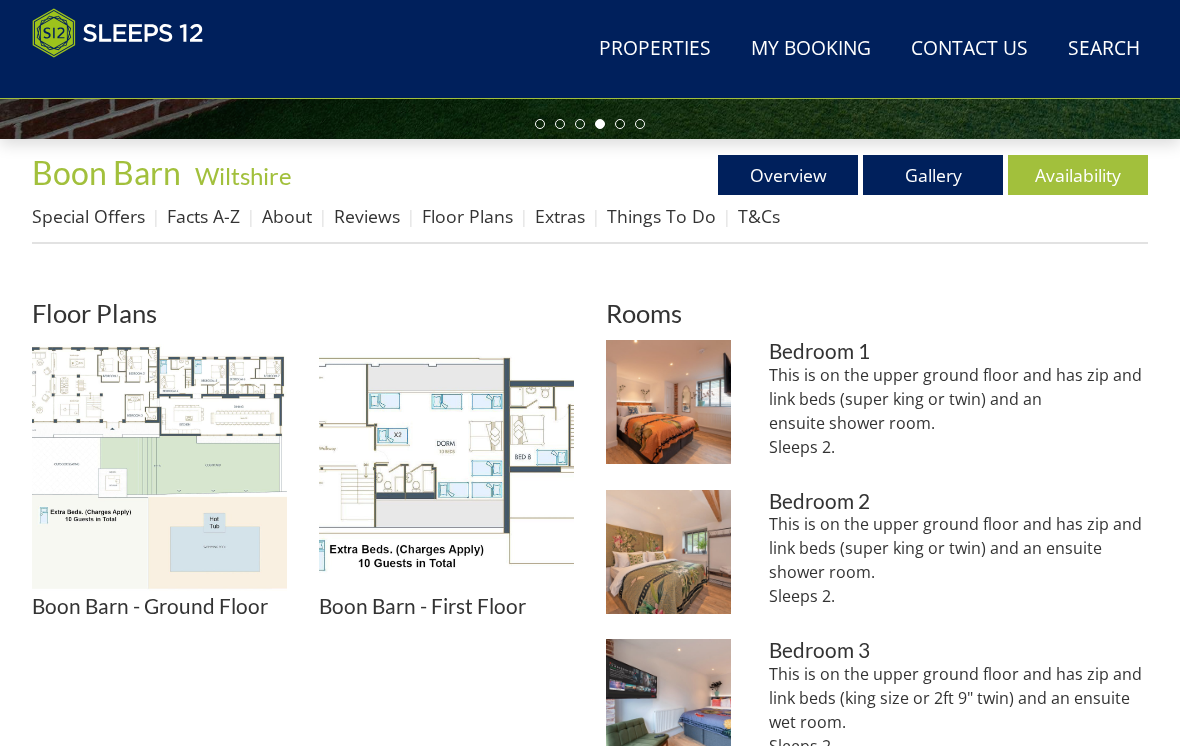 click at bounding box center (159, 467) 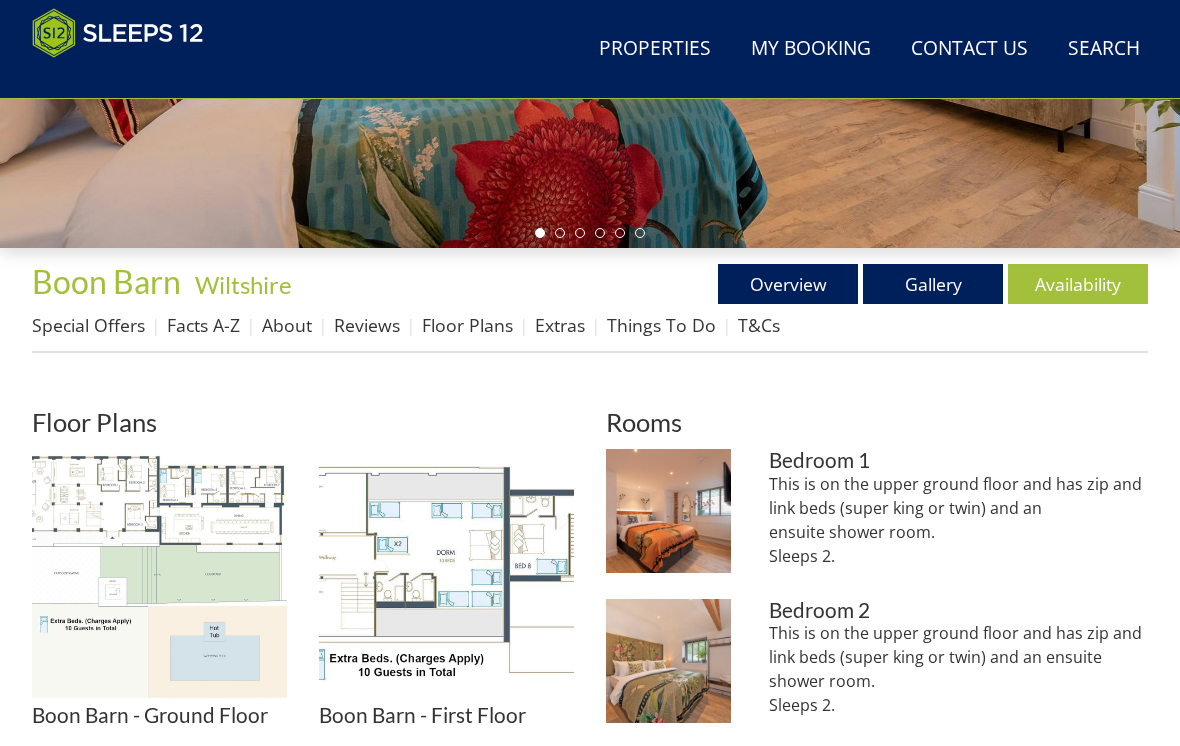scroll, scrollTop: 568, scrollLeft: 0, axis: vertical 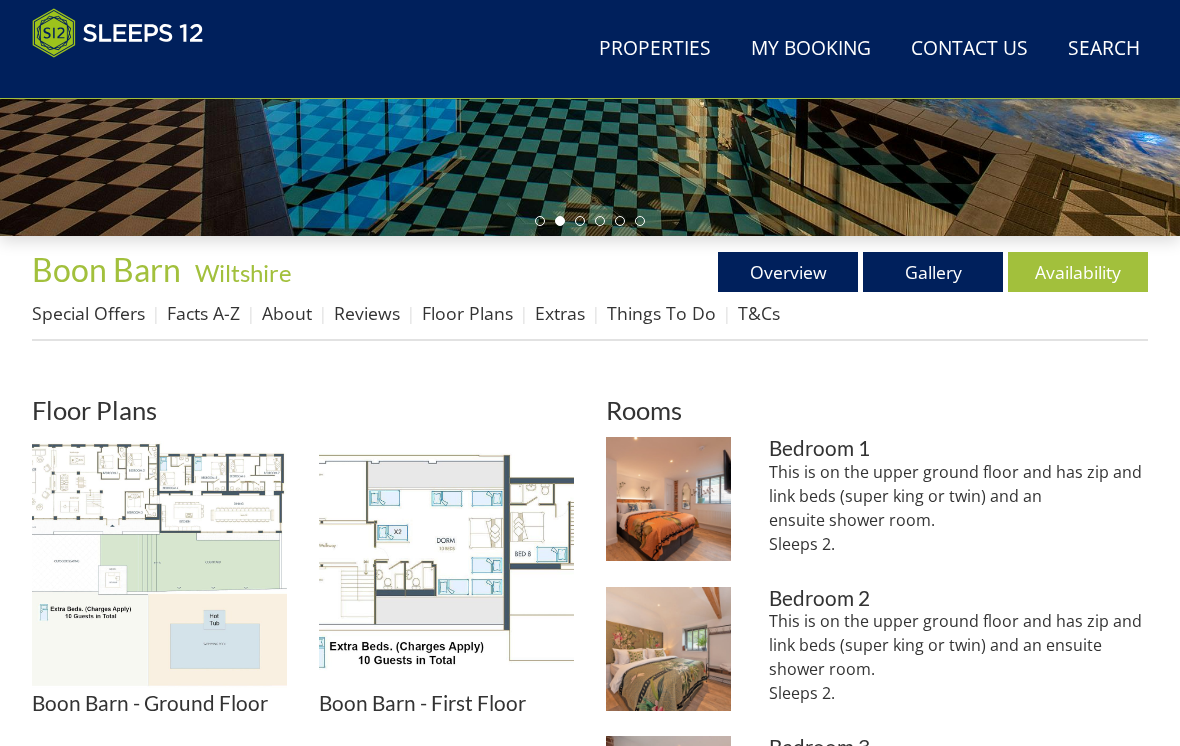 click on "Availability" at bounding box center (1078, 272) 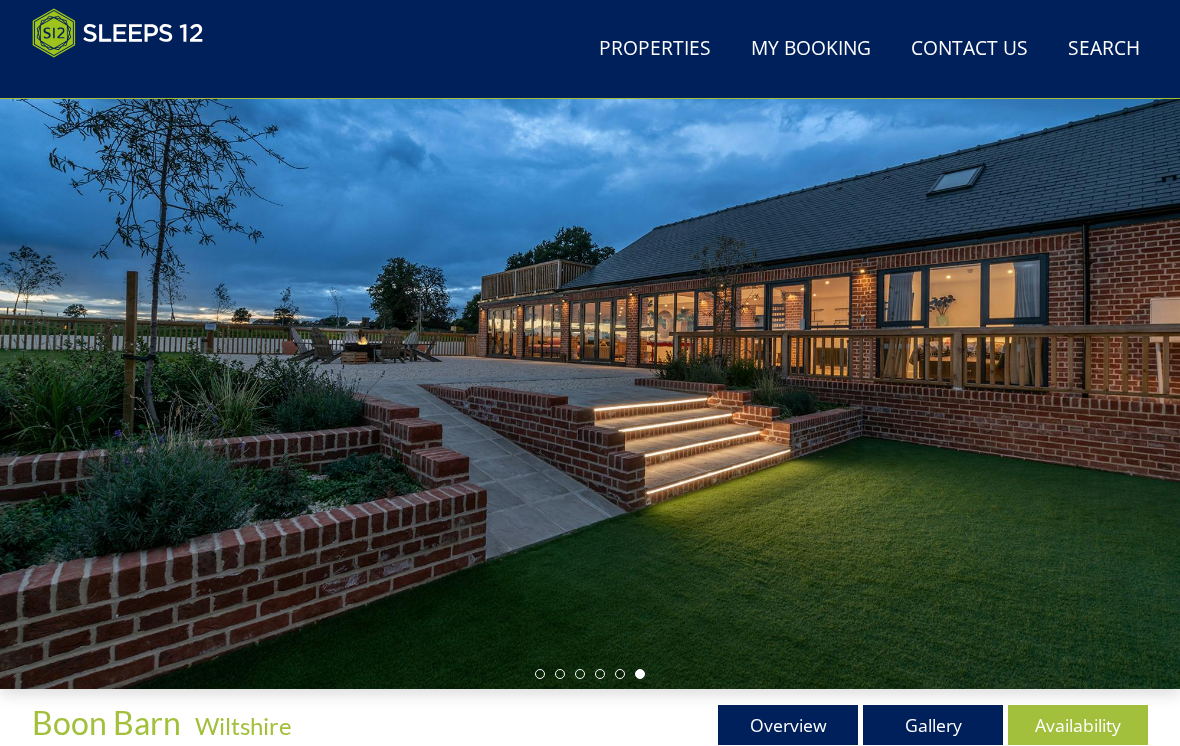 scroll, scrollTop: 0, scrollLeft: 0, axis: both 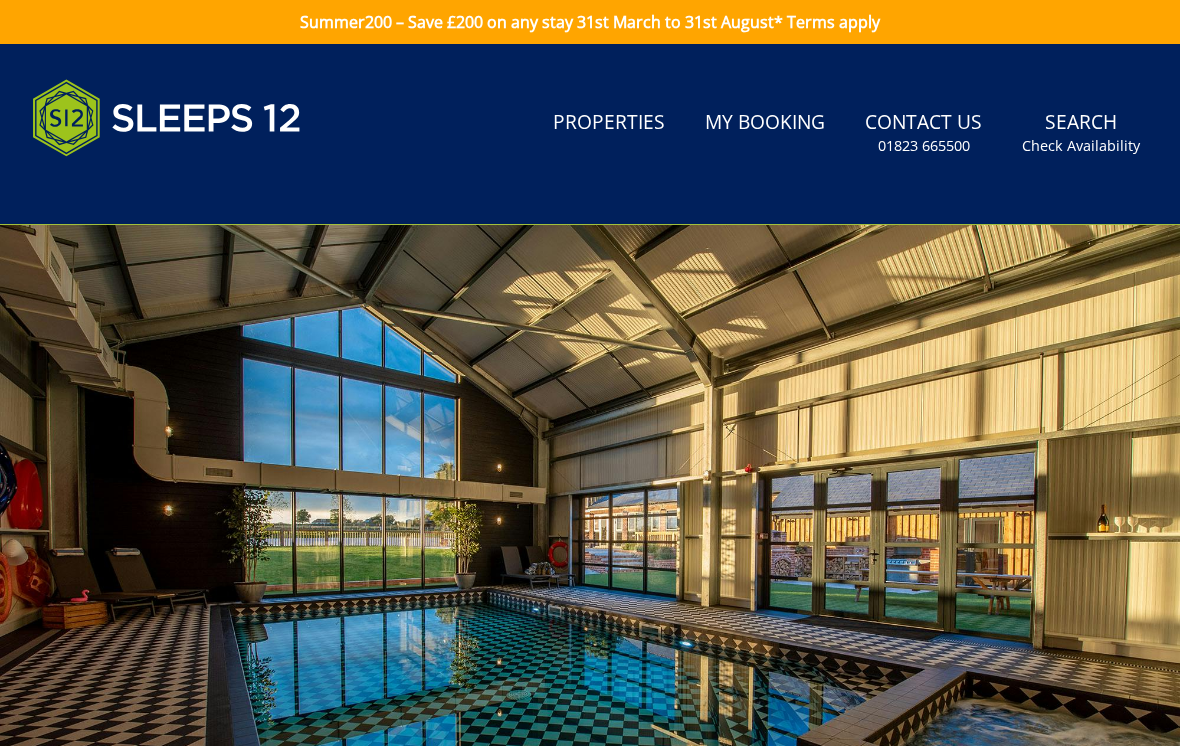 click on "Properties" at bounding box center [609, 123] 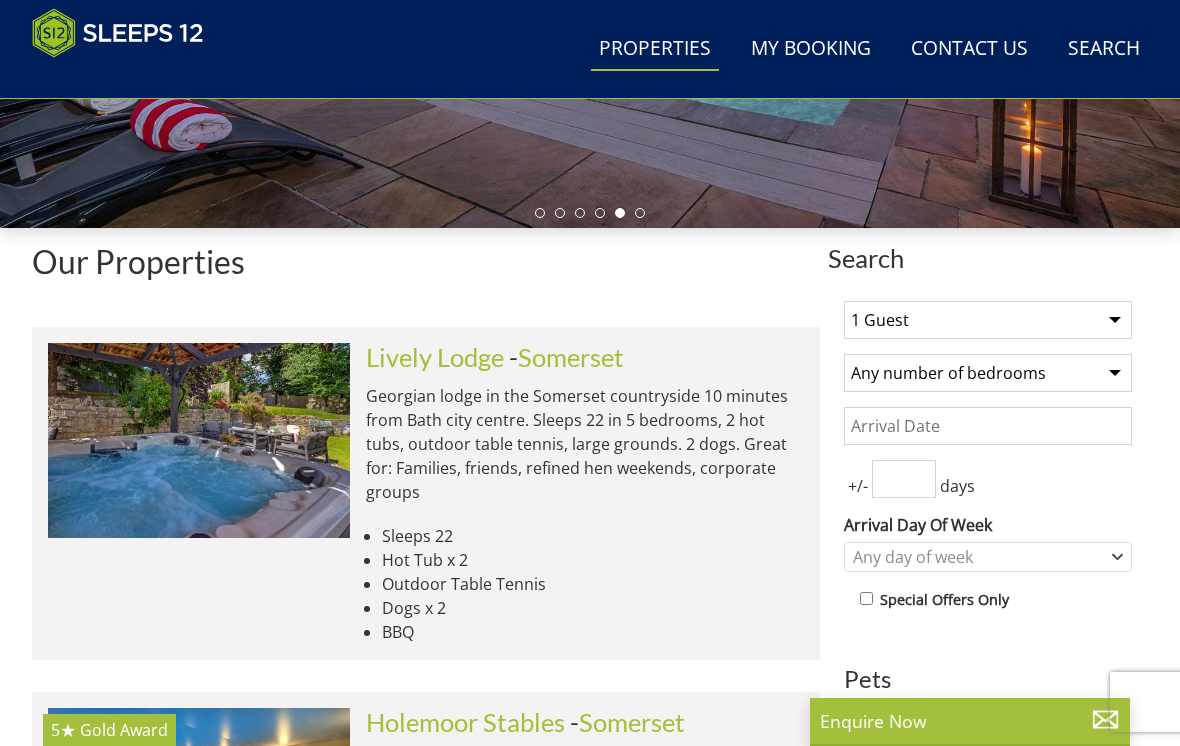 scroll, scrollTop: 579, scrollLeft: 0, axis: vertical 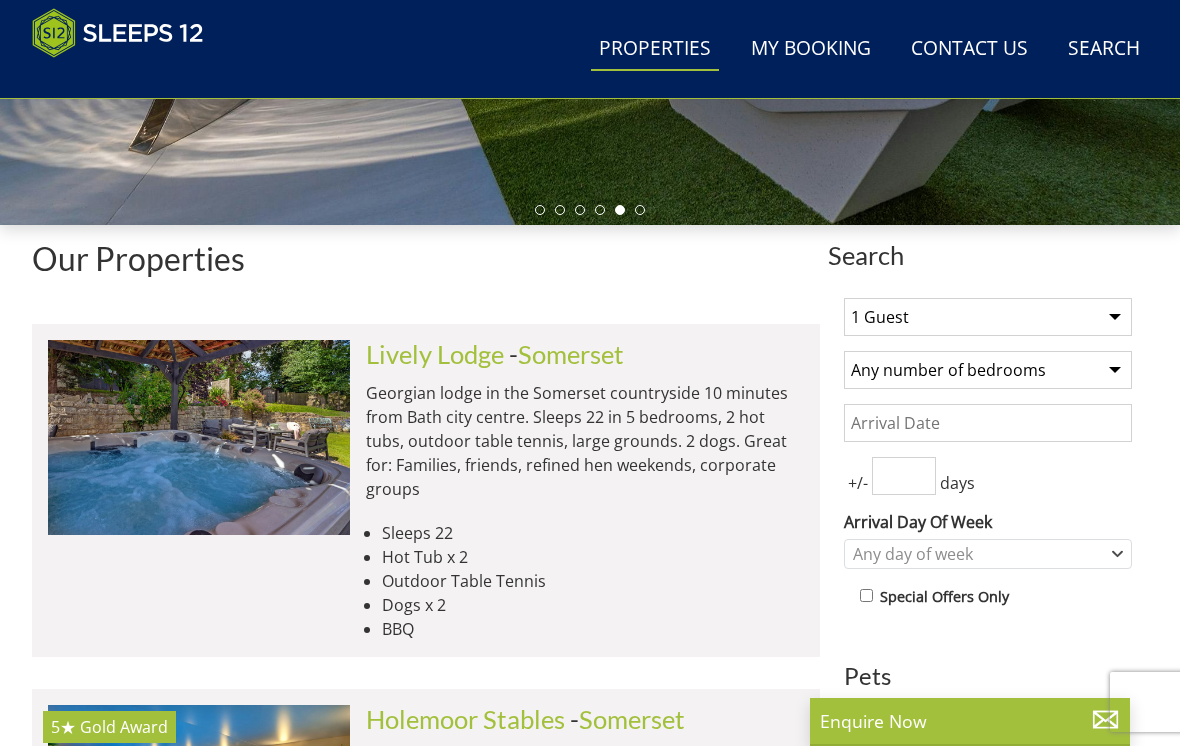 click on "1 Guest
2 Guests
3 Guests
4 Guests
5 Guests
6 Guests
7 Guests
8 Guests
9 Guests
10 Guests
11 Guests
12 Guests
13 Guests
14 Guests
15 Guests
16 Guests
17 Guests
18 Guests
19 Guests
20 Guests
21 Guests
22 Guests
23 Guests
24 Guests
25 Guests
26 Guests
27 Guests
28 Guests
29 Guests
30 Guests
31 Guests
32 Guests
33 Guests
34 Guests
35 Guests
36 Guests
37 Guests
38 Guests
39 Guests
40 Guests
41 Guests
42 Guests
43 Guests
44 Guests
45 Guests
46 Guests
47 Guests
48 Guests
49 Guests
50 Guests
51 Guests
52 Guests
53 Guests
54 Guests
55 Guests
56 Guests
57 Guests
58 Guests
59 Guests
60 Guests
61 Guests
62 Guests
63 Guests
64 Guests
65 Guests
66 Guests
67 Guests
68 Guests
69 Guests
70 Guests
71 Guests
72 Guests
73 Guests
74 Guests
75 Guests
76 Guests
77 Guests
78 Guests
79 Guests
80 Guests
81 Guests
82 Guests
83 Guests
84 Guests
85 Guests
86 Guests" at bounding box center (988, 317) 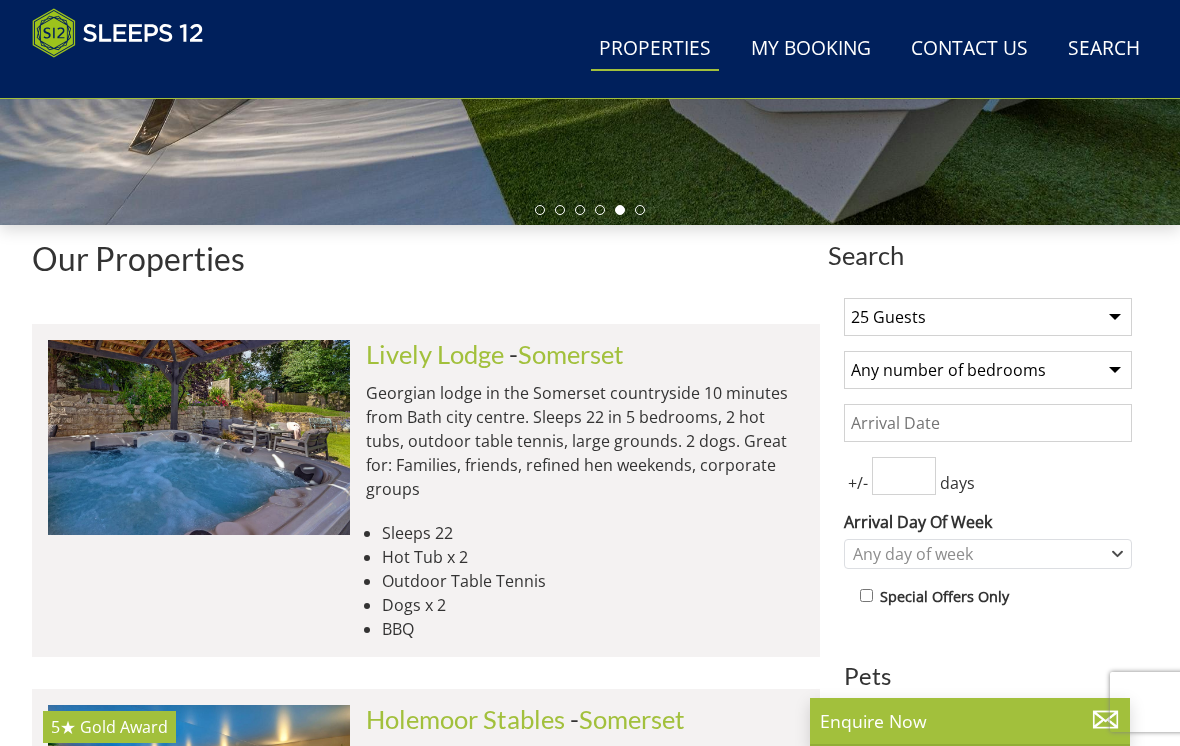 click on "Any number of bedrooms
1 Bedroom
2 Bedrooms
3 Bedrooms
4 Bedrooms
5 Bedrooms
6 Bedrooms
7 Bedrooms
8 Bedrooms
9 Bedrooms
10 Bedrooms
11 Bedrooms
12 Bedrooms
13 Bedrooms
14 Bedrooms
15 Bedrooms
16 Bedrooms
17 Bedrooms
18 Bedrooms
19 Bedrooms
20 Bedrooms
21 Bedrooms
22 Bedrooms
23 Bedrooms
24 Bedrooms
25 Bedrooms" at bounding box center [988, 370] 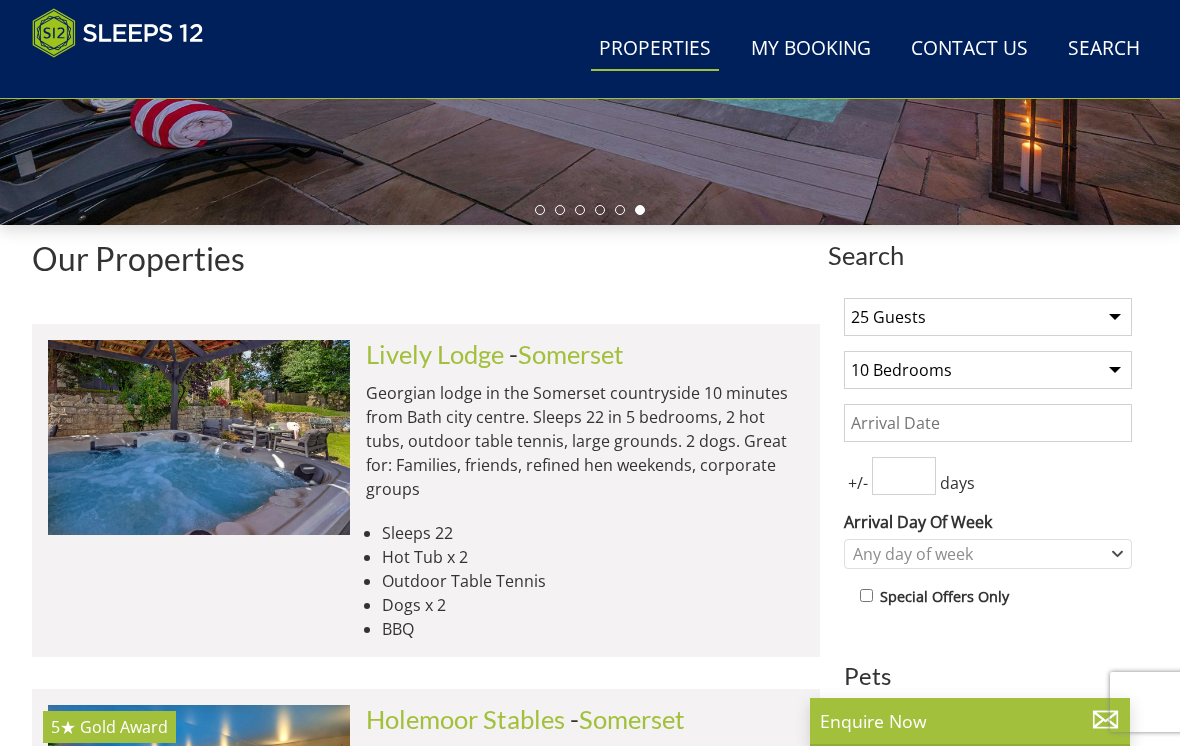 click on "Date" at bounding box center (988, 423) 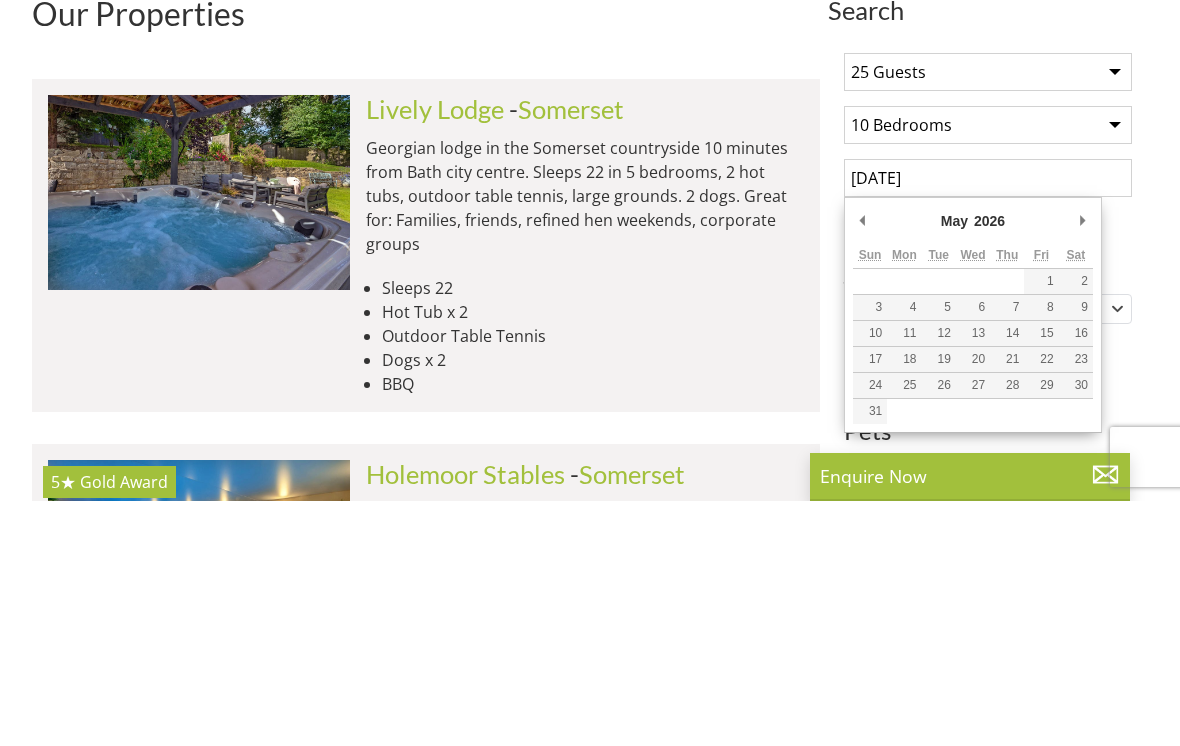 scroll, scrollTop: 824, scrollLeft: 0, axis: vertical 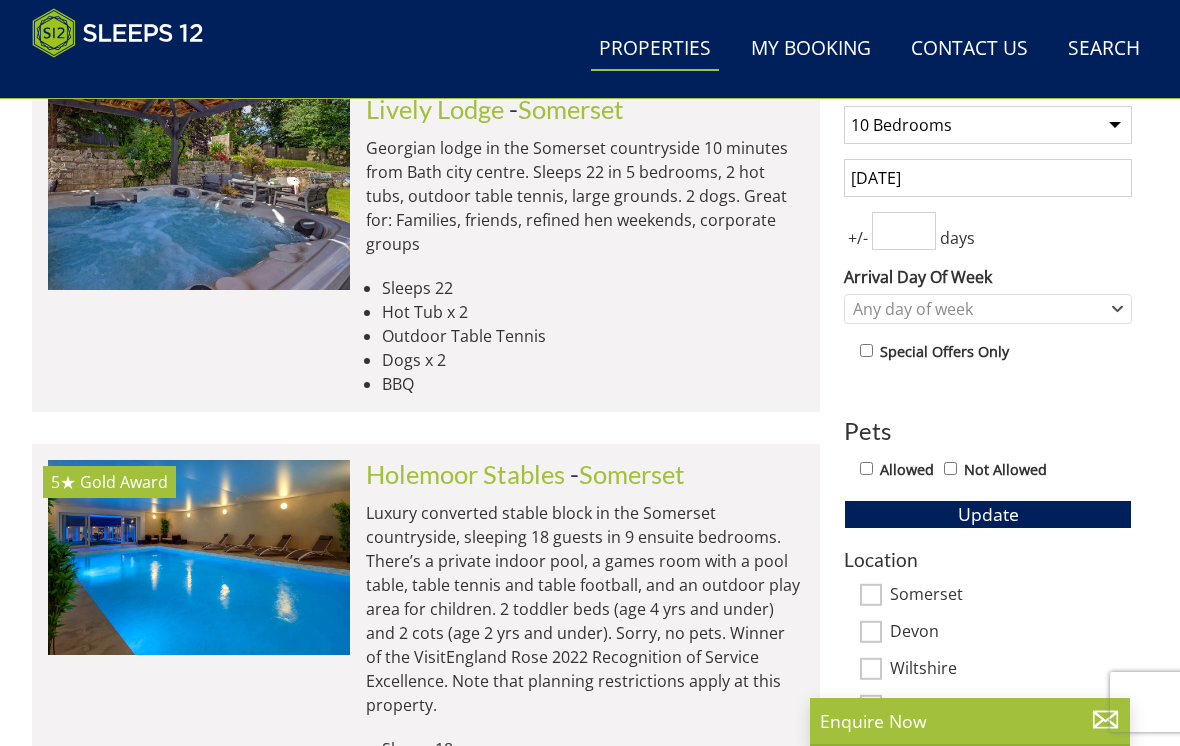 click at bounding box center (904, 231) 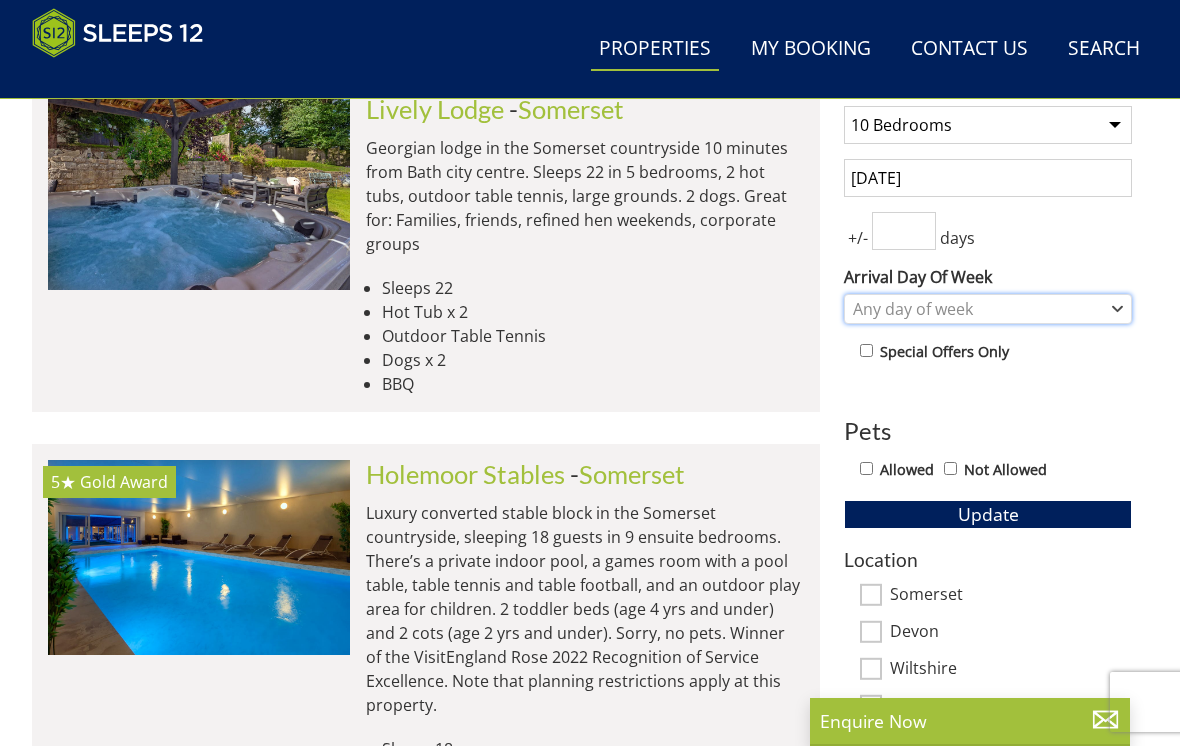 click on "Any day of week" at bounding box center [977, 309] 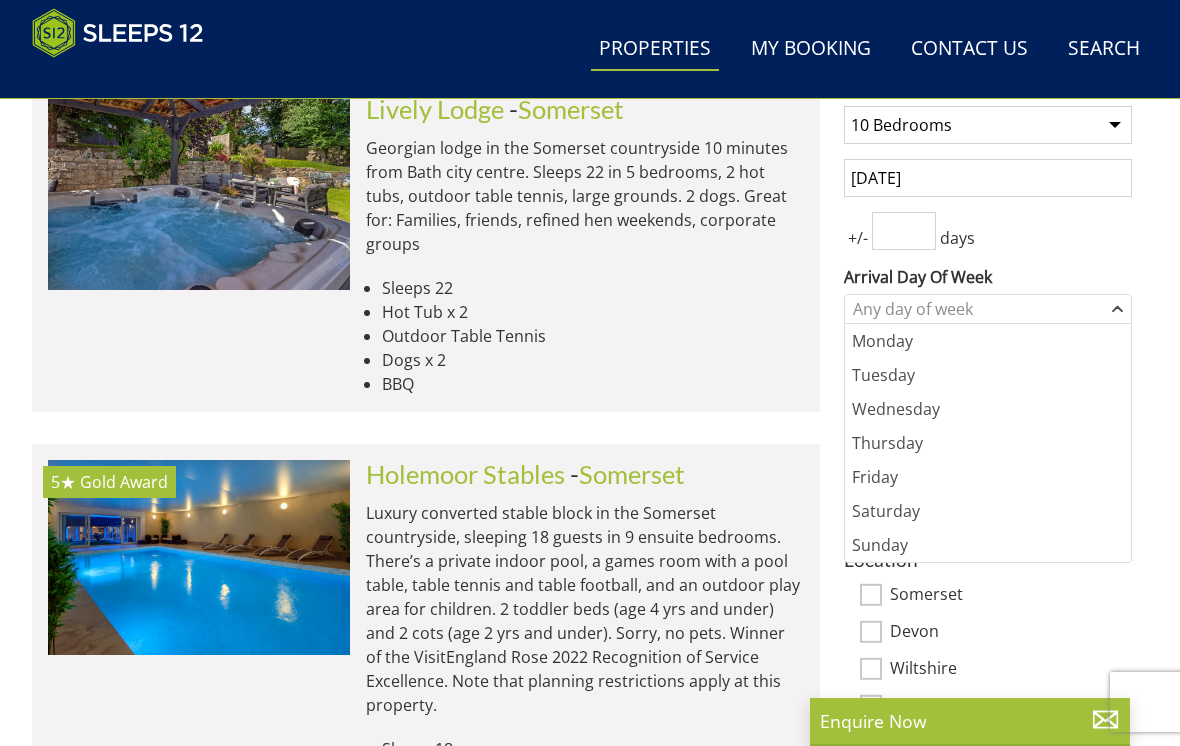click on "Friday" at bounding box center [988, 477] 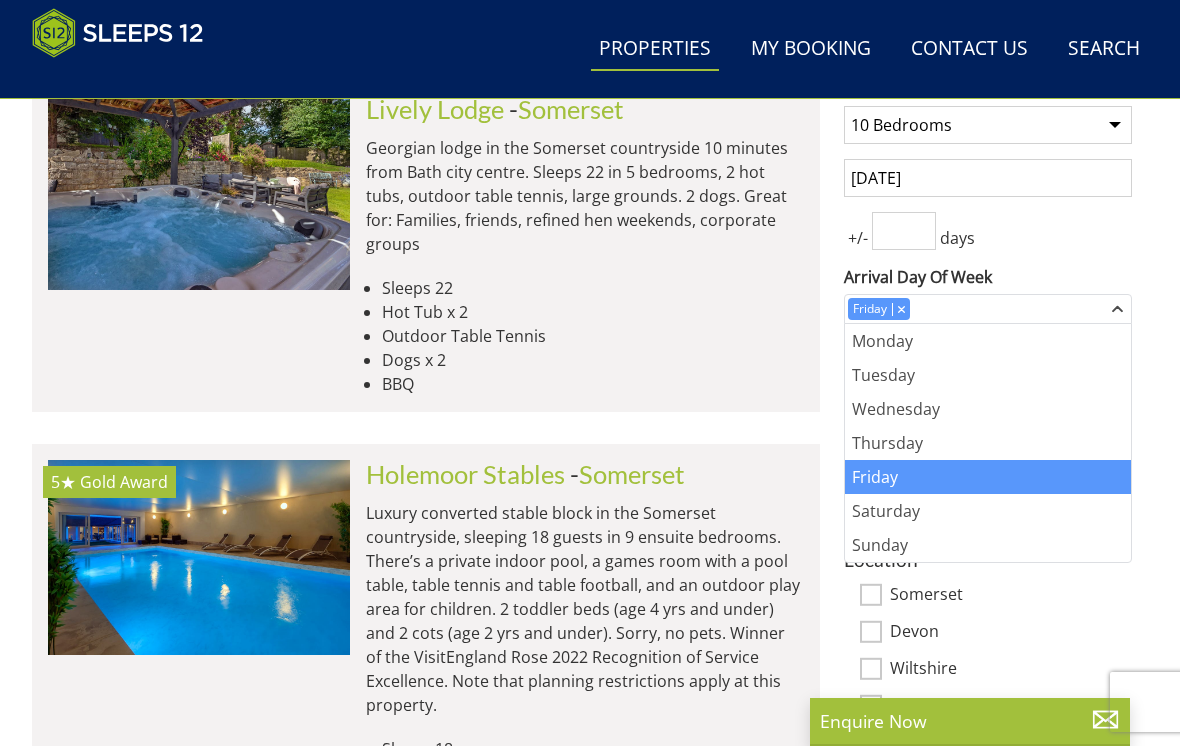 click on "+/-
days" at bounding box center (988, 231) 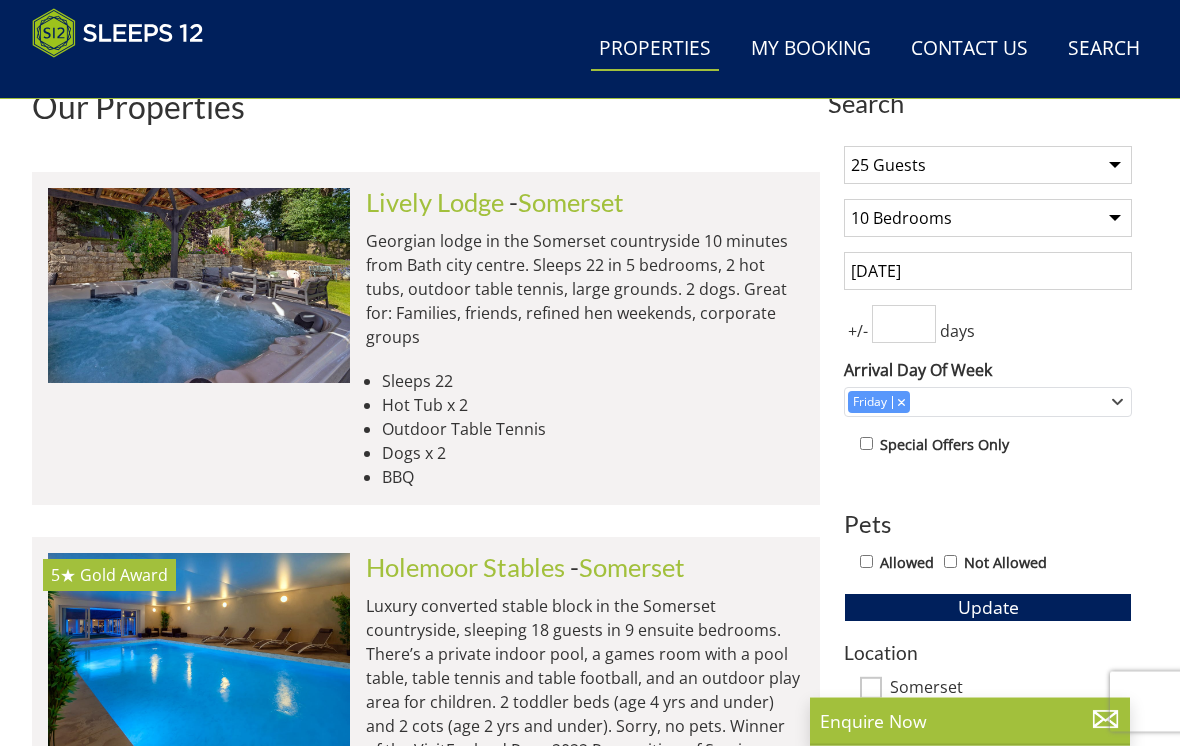 scroll, scrollTop: 709, scrollLeft: 0, axis: vertical 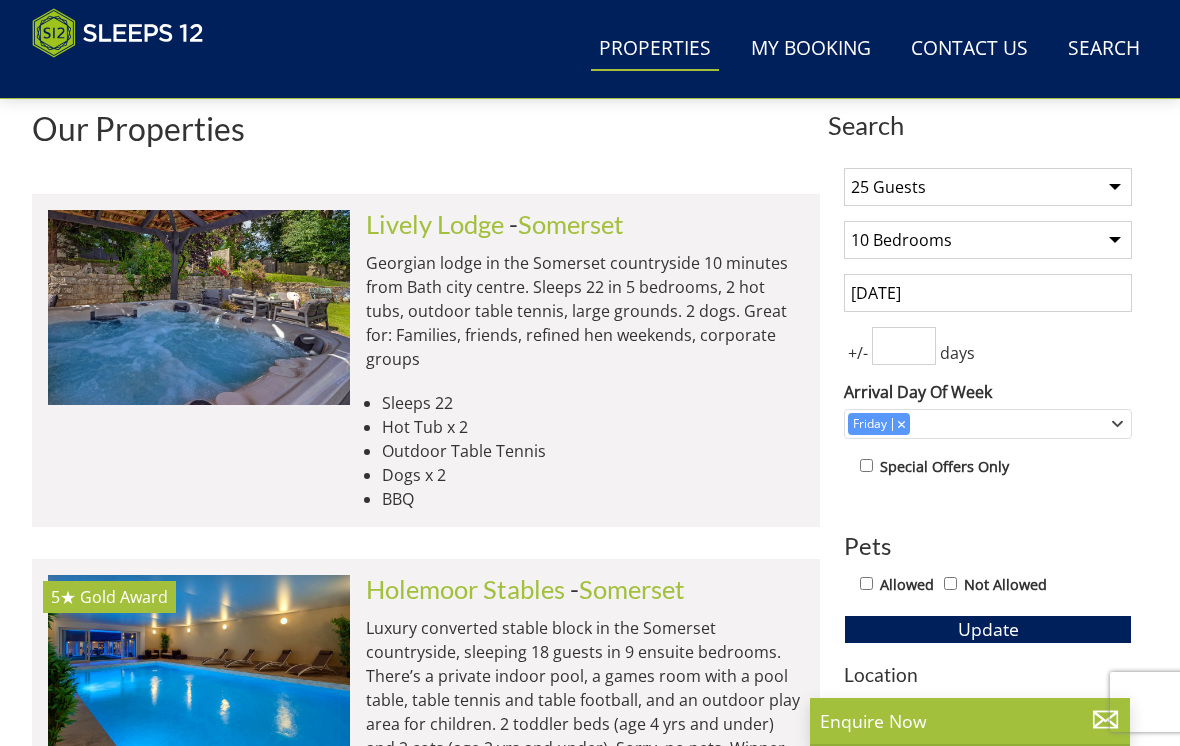 click on "[DATE]" at bounding box center [988, 293] 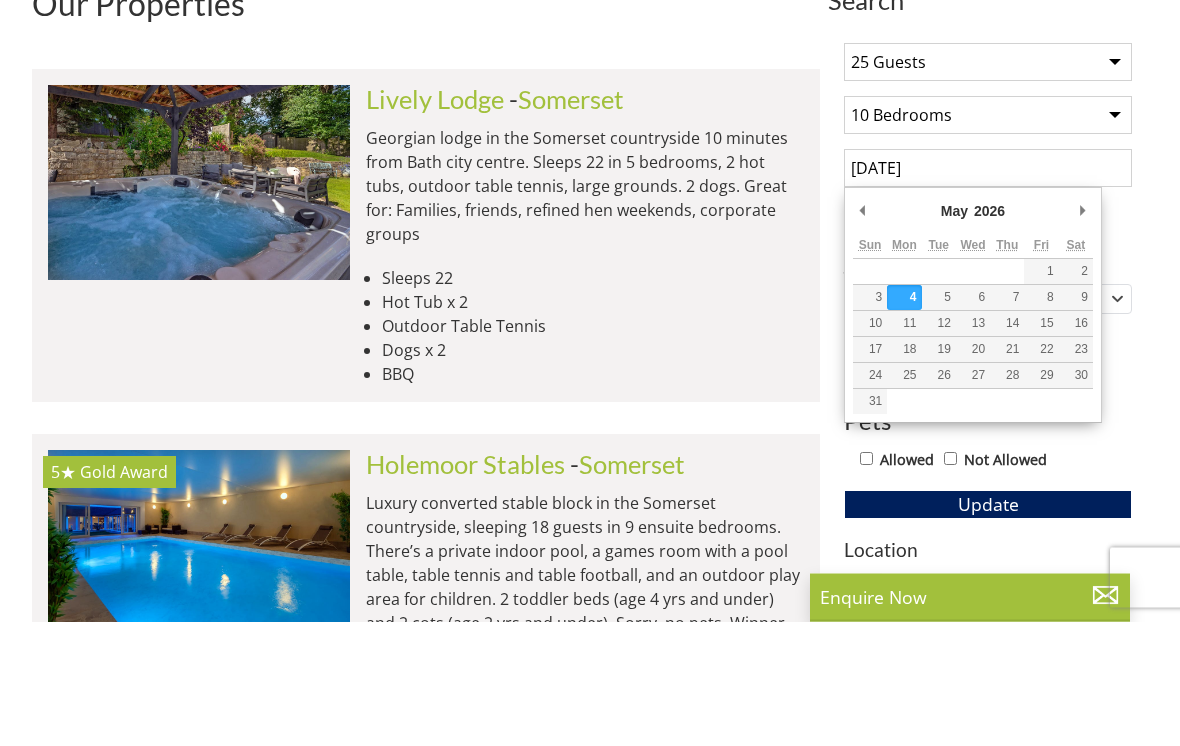 scroll, scrollTop: 834, scrollLeft: 0, axis: vertical 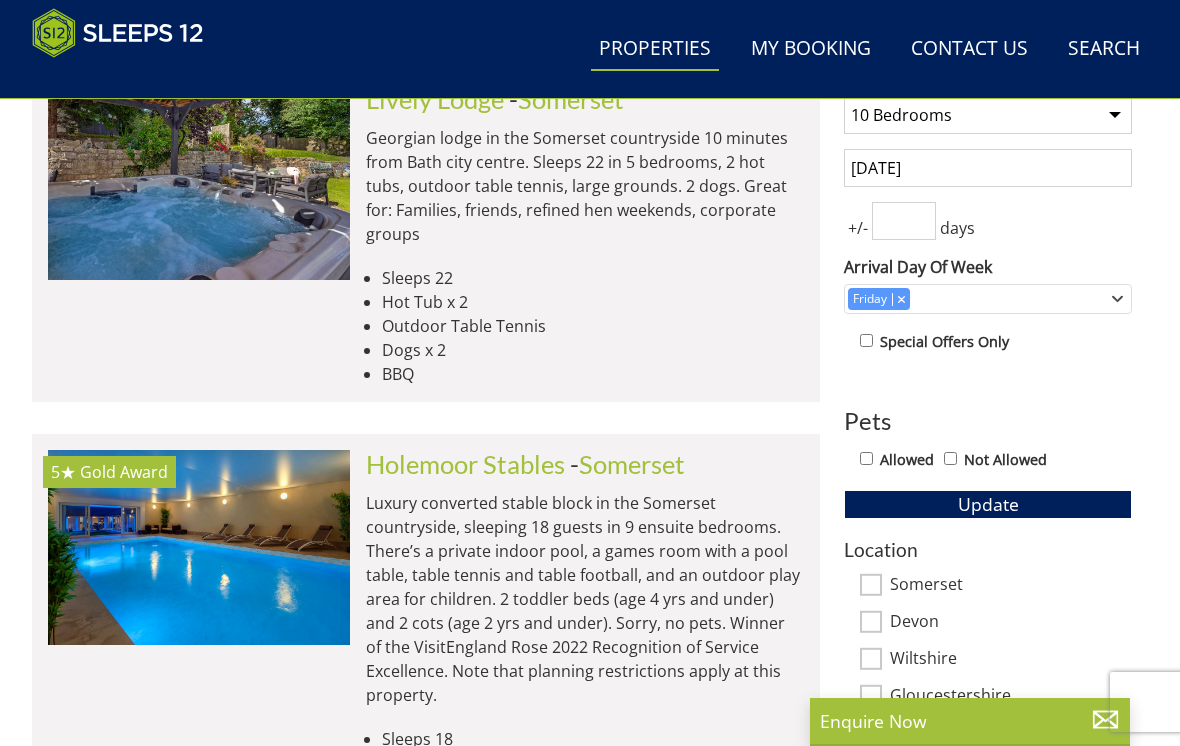 click on "[DATE]" at bounding box center (988, 168) 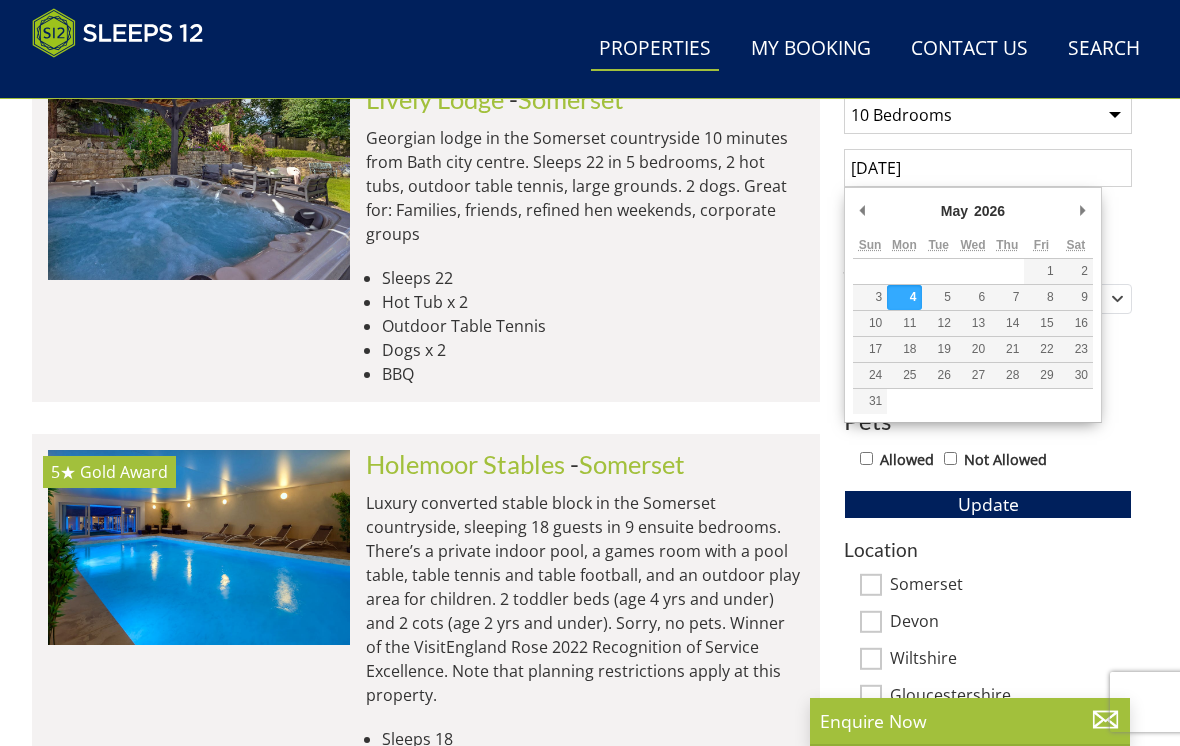 scroll, scrollTop: 833, scrollLeft: 0, axis: vertical 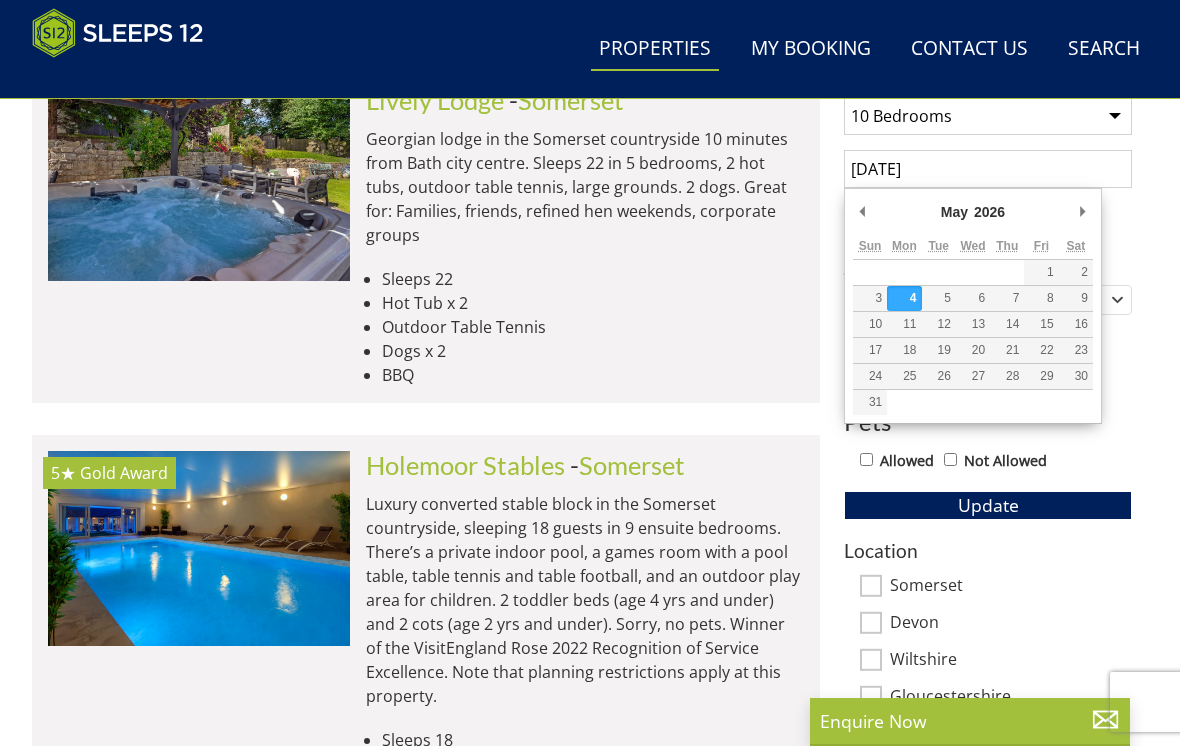 type on "[DATE]" 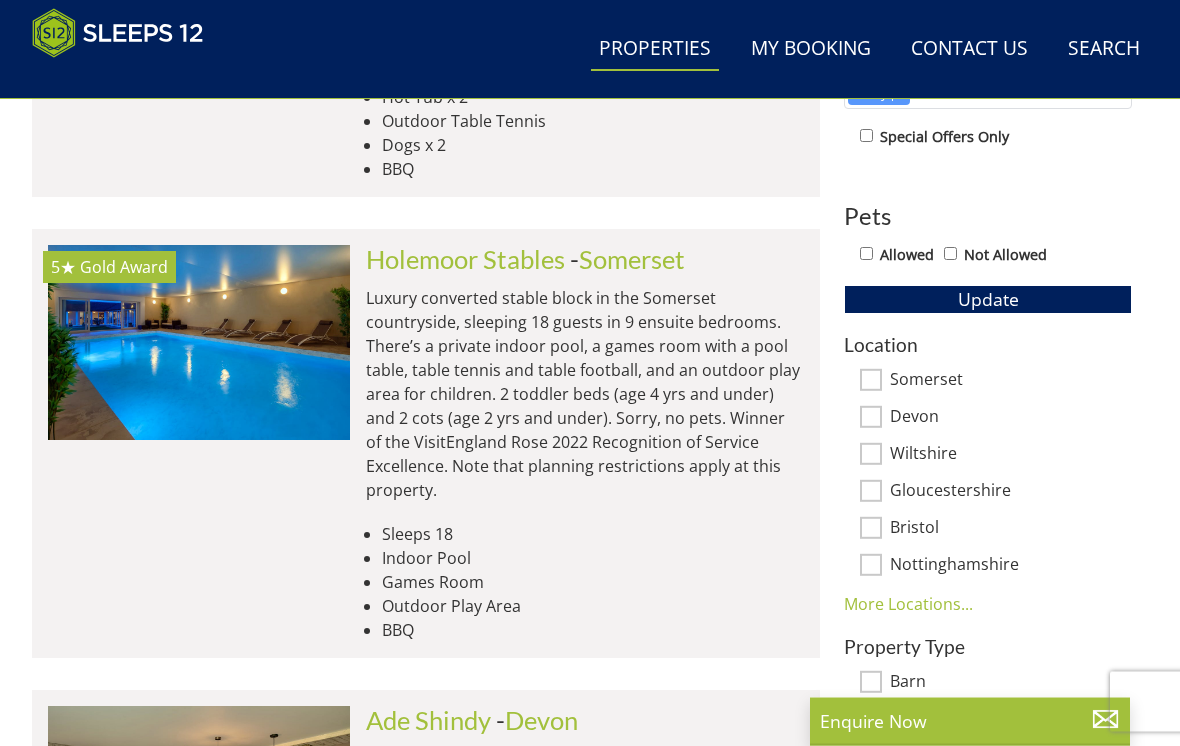 click on "Update" at bounding box center (988, 300) 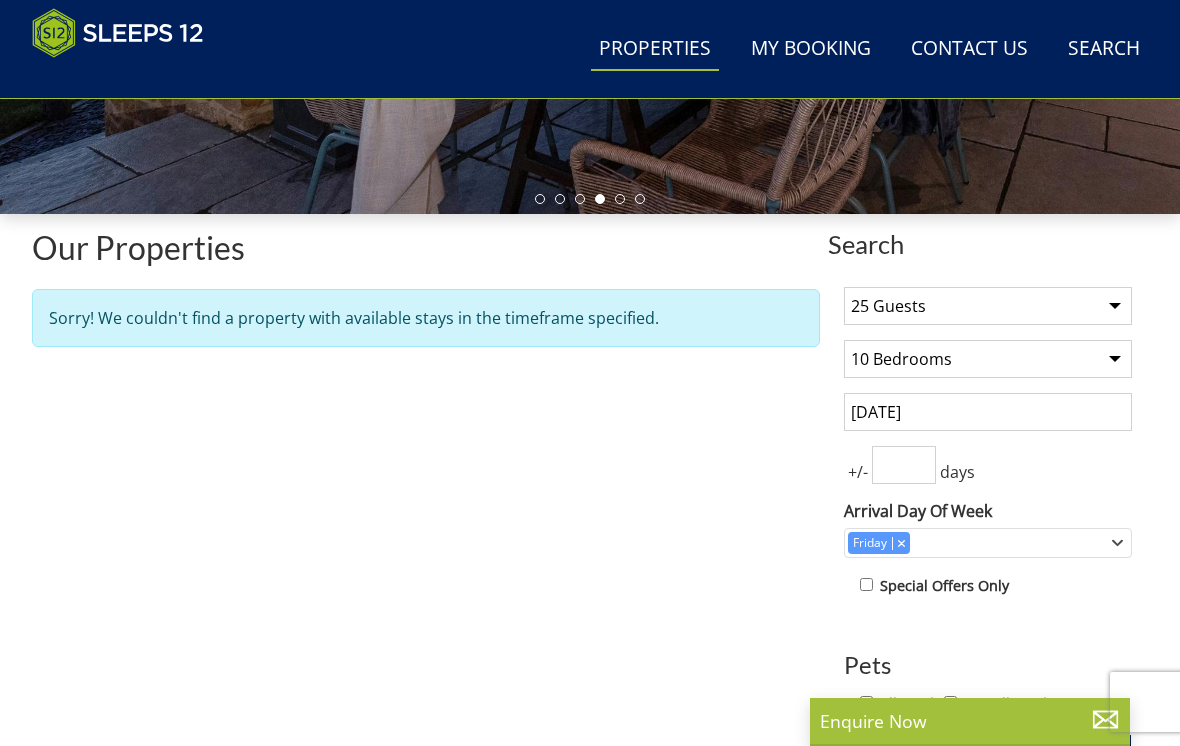 scroll, scrollTop: 613, scrollLeft: 0, axis: vertical 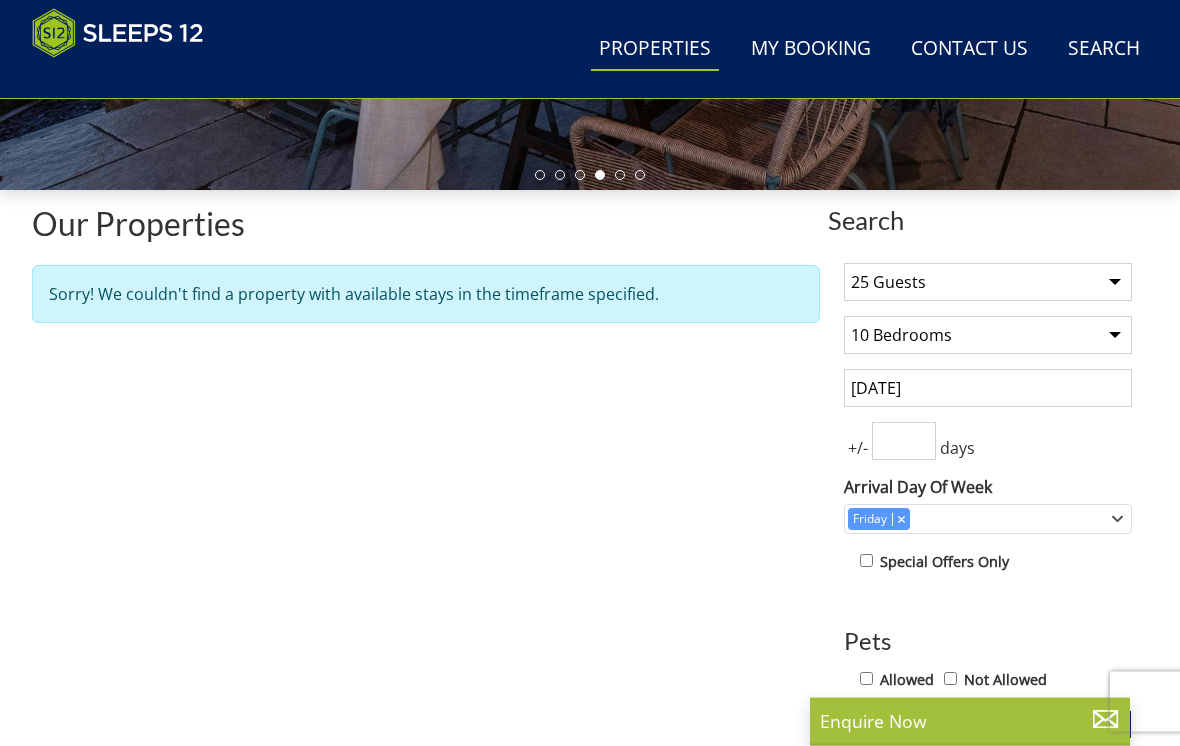 click on "Any number of bedrooms
1 Bedroom
2 Bedrooms
3 Bedrooms
4 Bedrooms
5 Bedrooms
6 Bedrooms
7 Bedrooms
8 Bedrooms
9 Bedrooms
10 Bedrooms
11 Bedrooms
12 Bedrooms
13 Bedrooms
14 Bedrooms
15 Bedrooms
16 Bedrooms
17 Bedrooms
18 Bedrooms
19 Bedrooms
20 Bedrooms
21 Bedrooms
22 Bedrooms
23 Bedrooms
24 Bedrooms
25 Bedrooms" at bounding box center (988, 336) 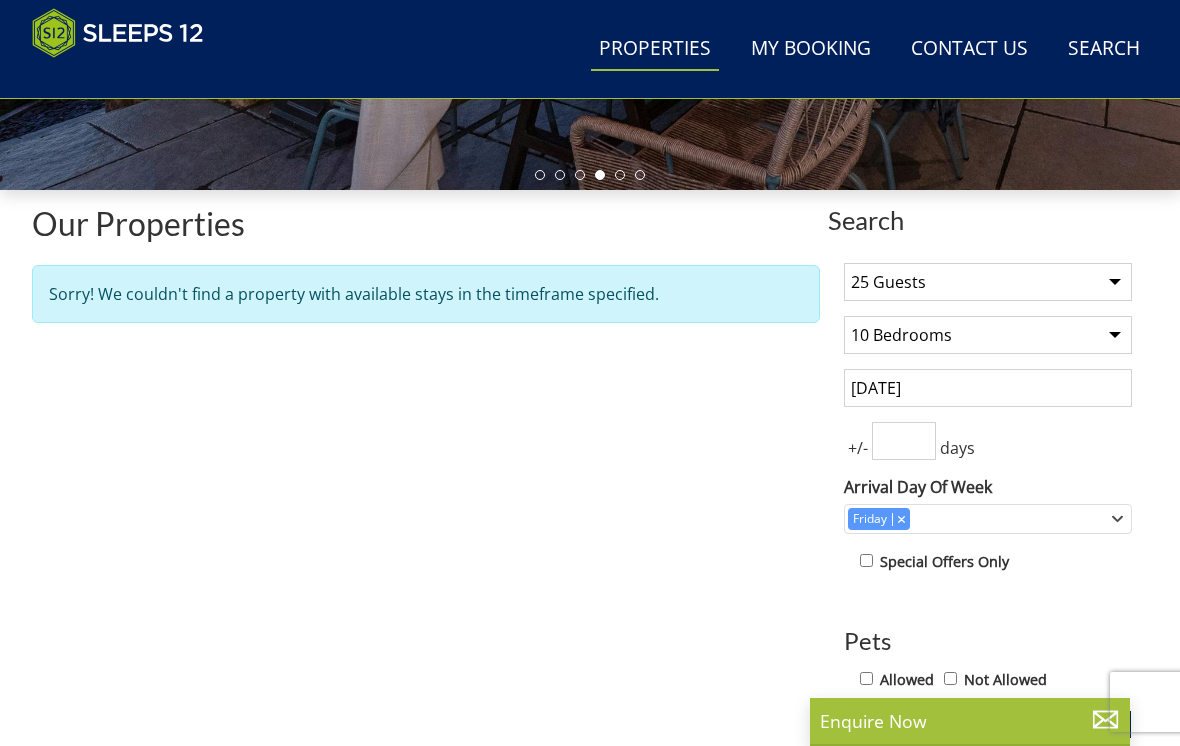 select on "0" 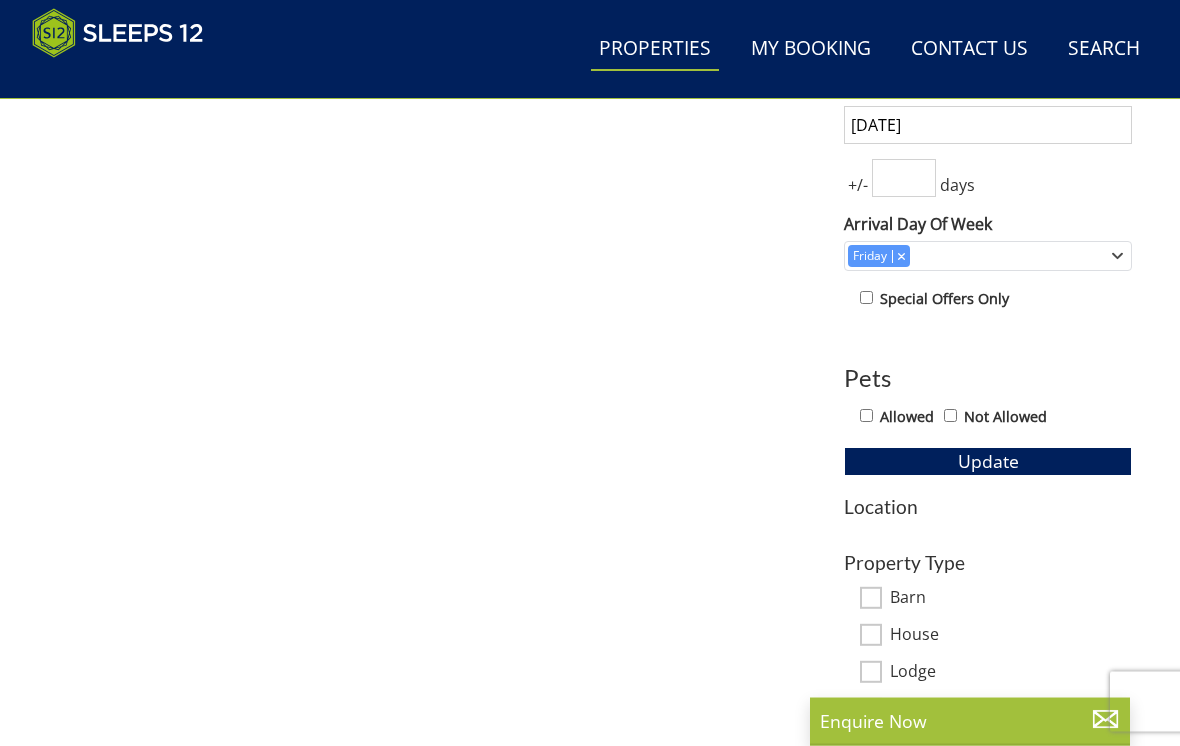 click on "Update" at bounding box center (988, 462) 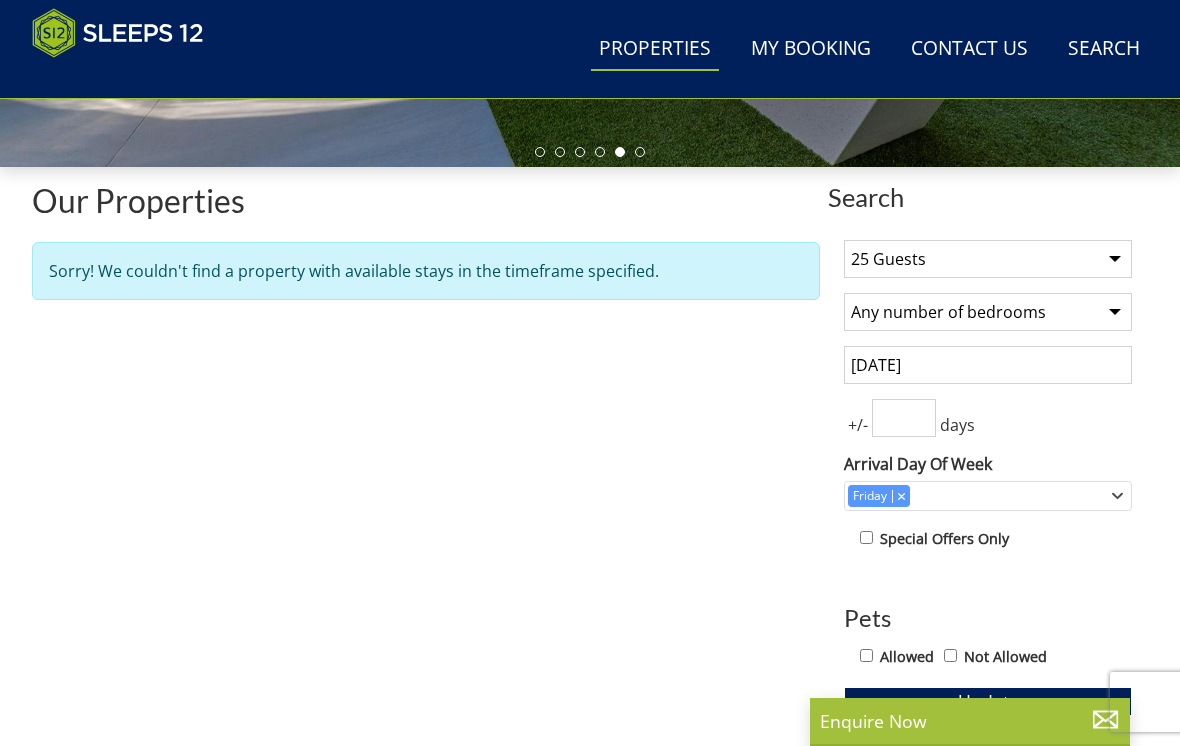 scroll, scrollTop: 633, scrollLeft: 0, axis: vertical 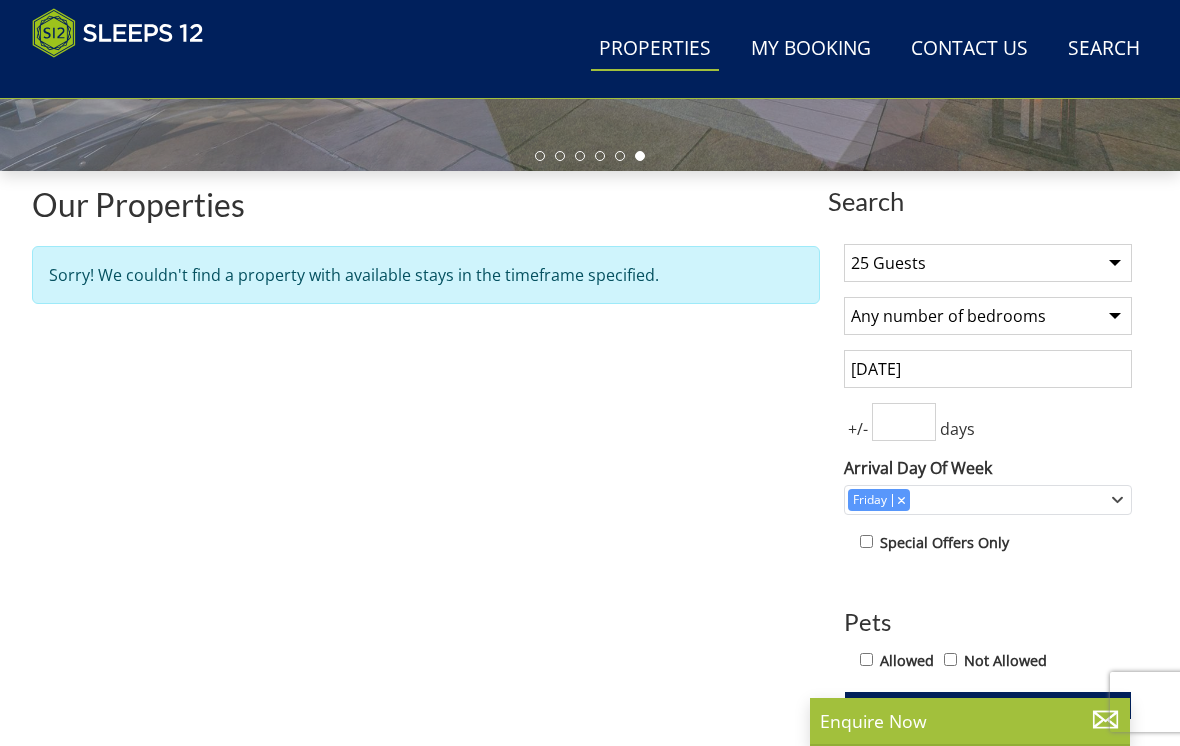 click at bounding box center [904, 422] 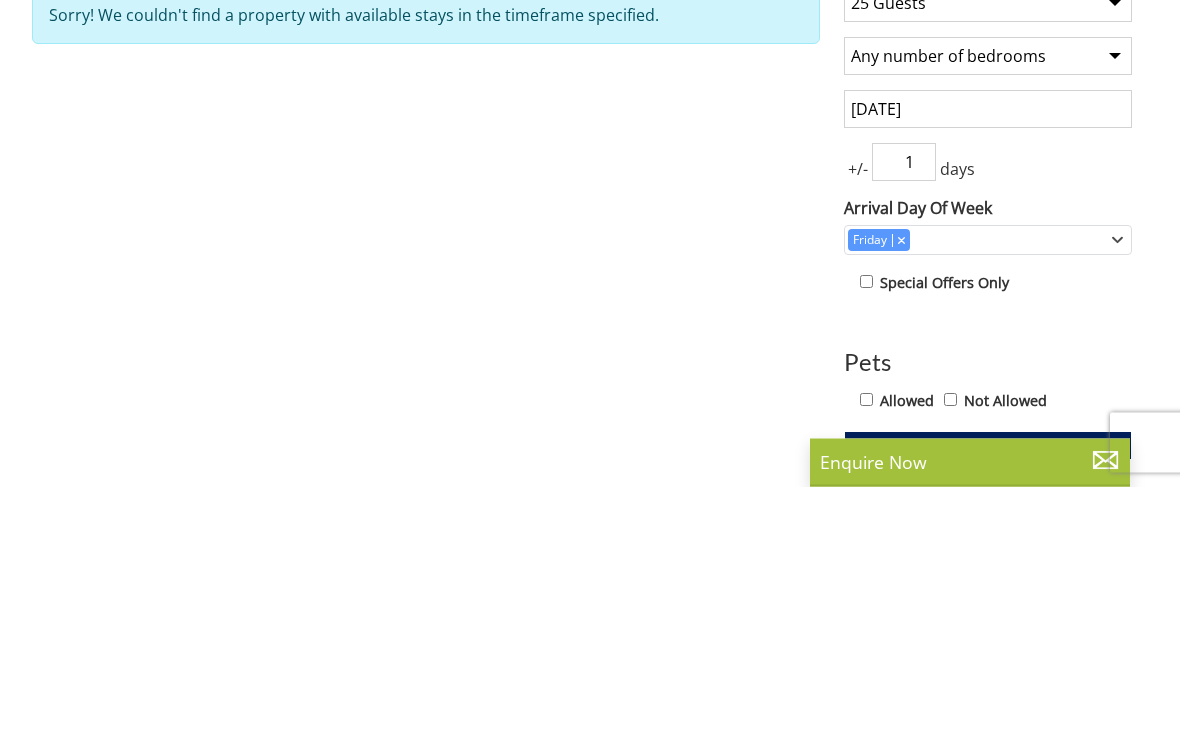 type on "1" 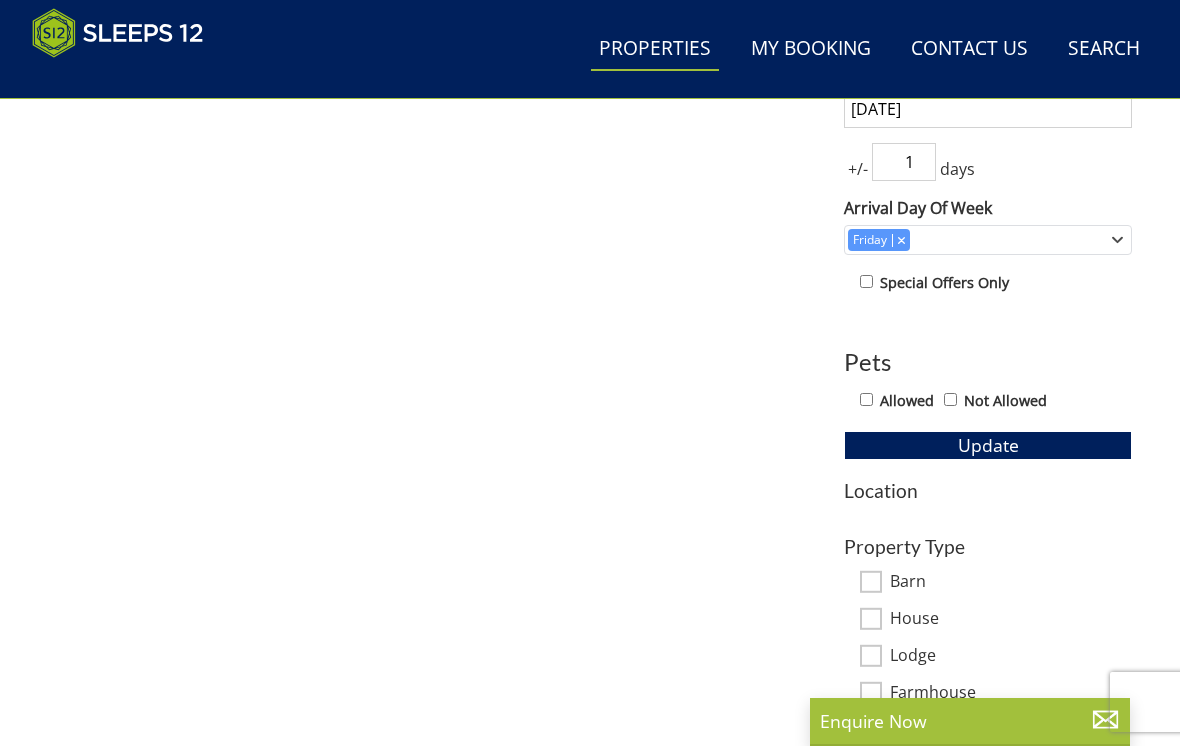 click on "Update" at bounding box center [988, 445] 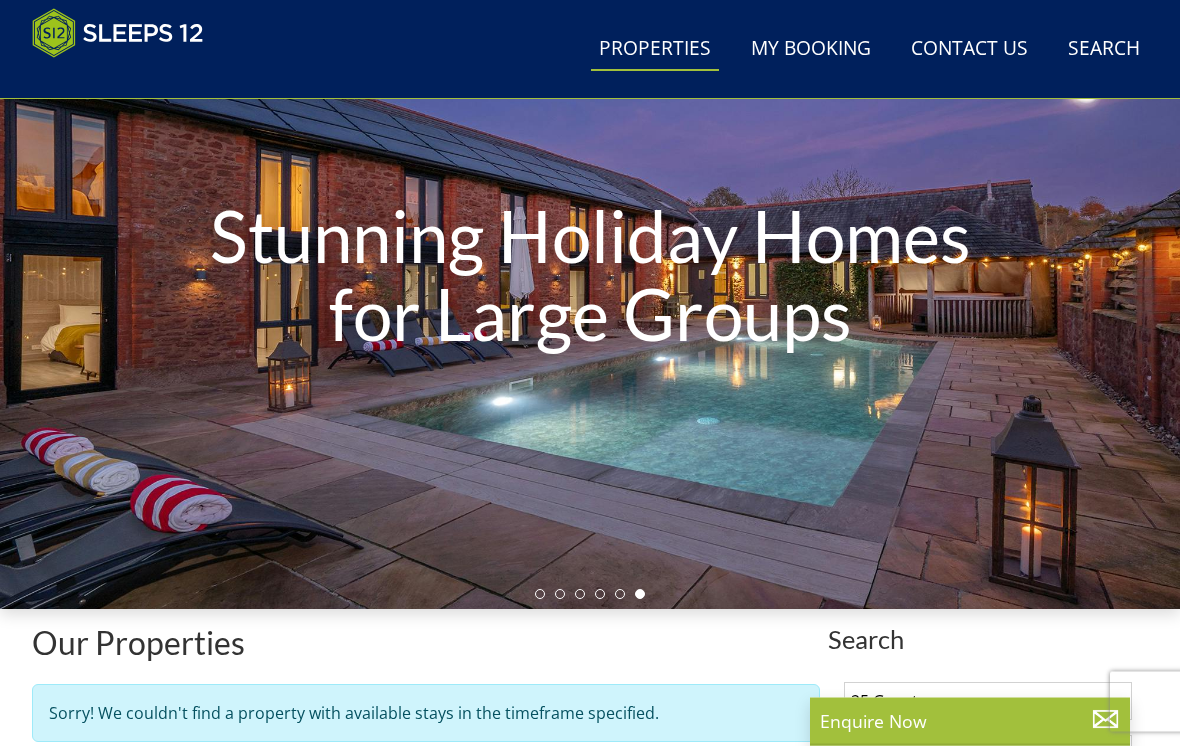 scroll, scrollTop: 0, scrollLeft: 0, axis: both 